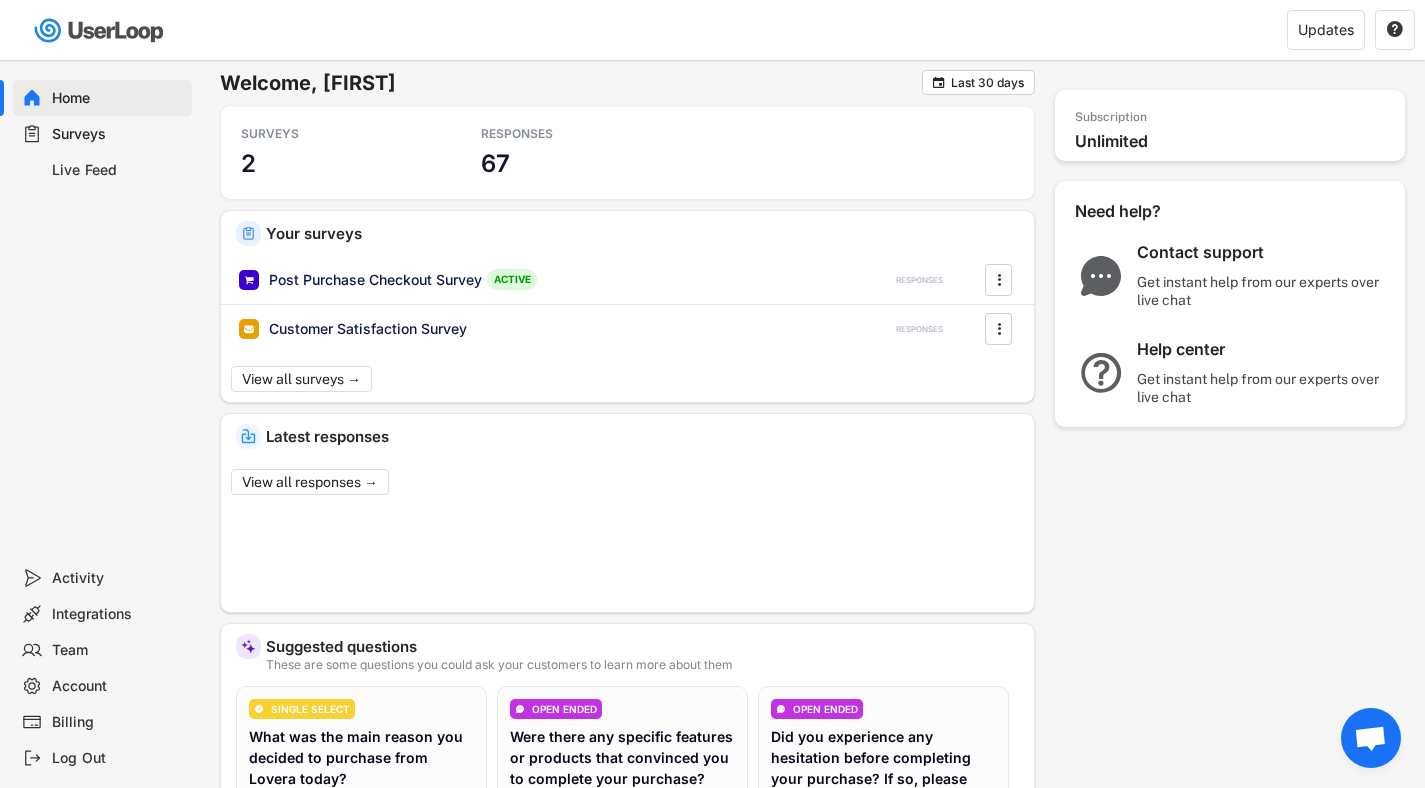 scroll, scrollTop: 0, scrollLeft: 0, axis: both 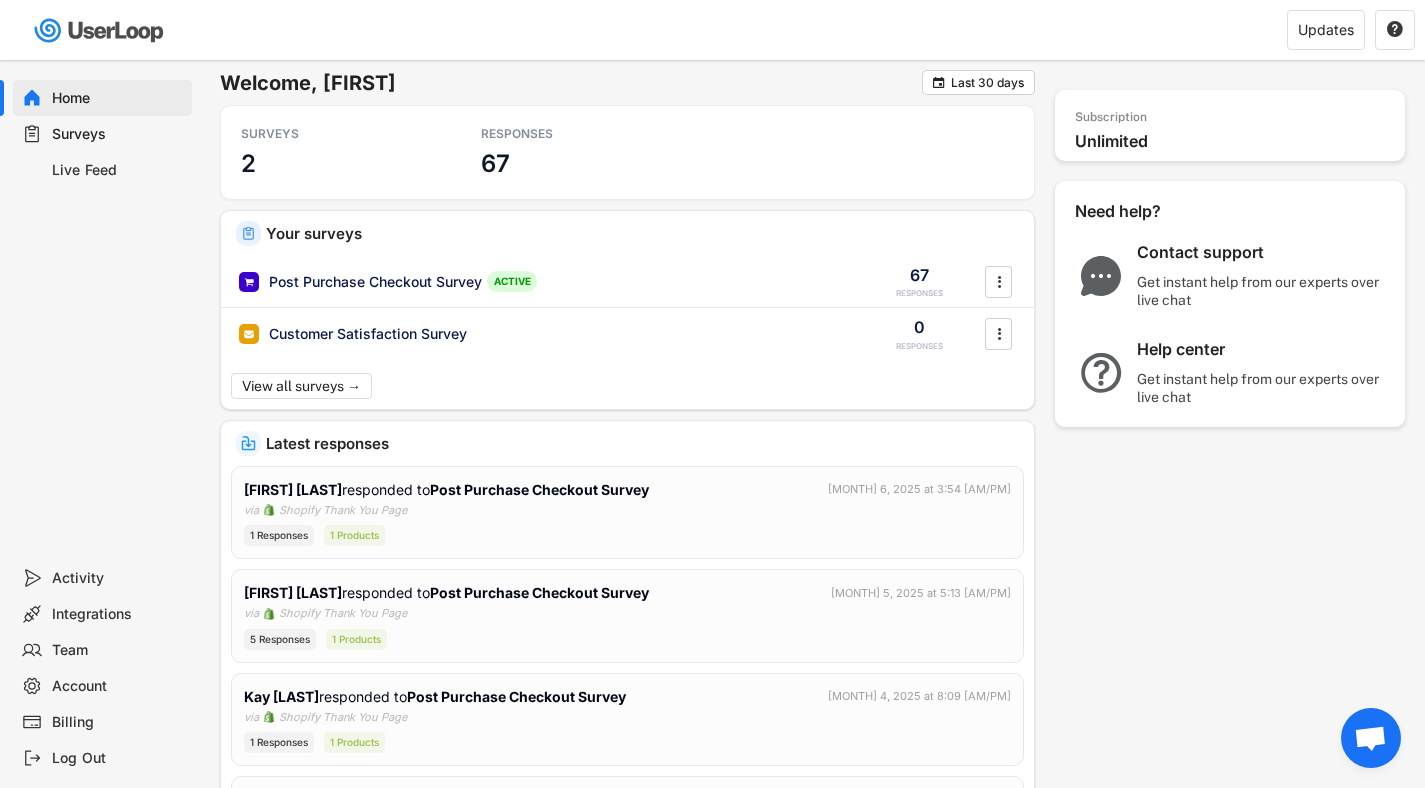 click on "Surveys" at bounding box center (118, 134) 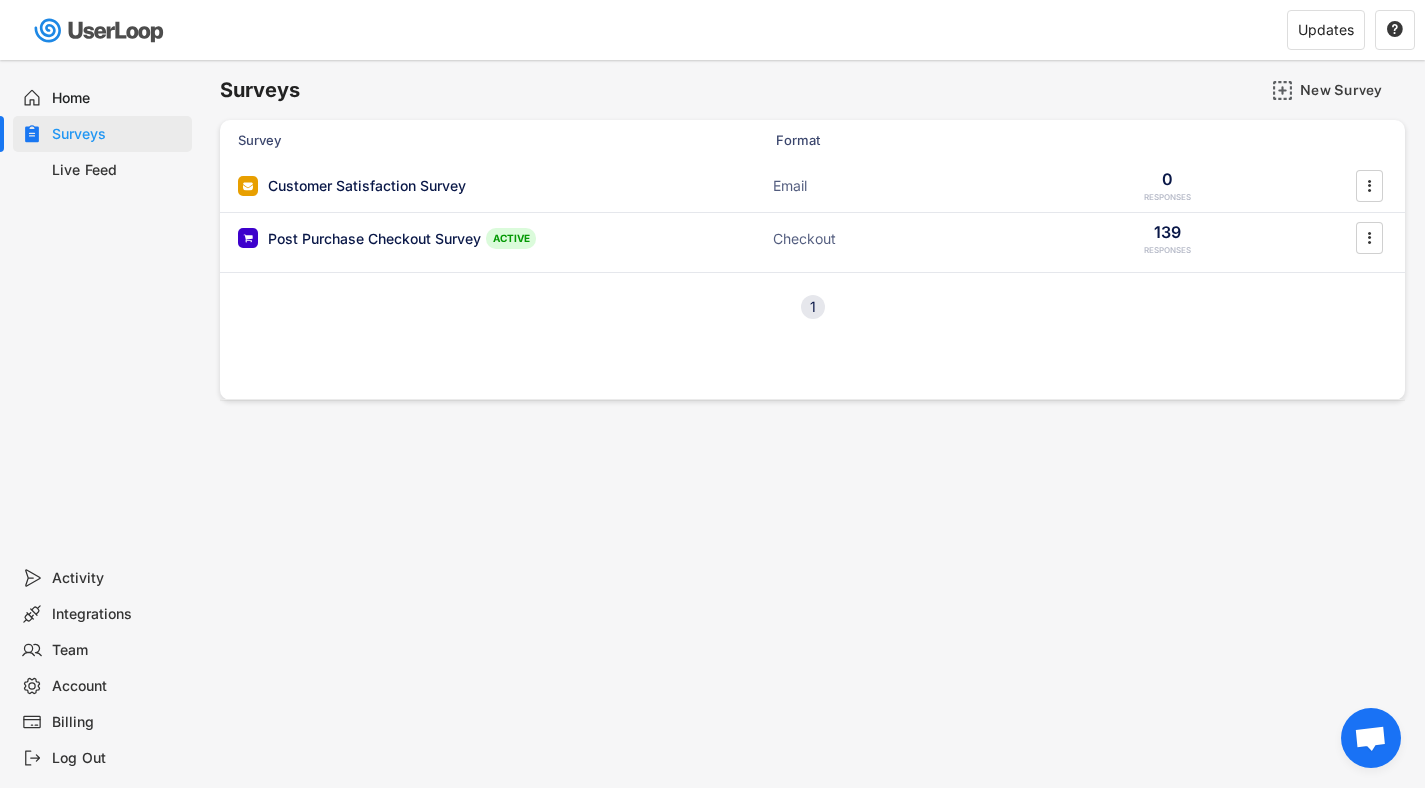 click on "Home" at bounding box center [118, 98] 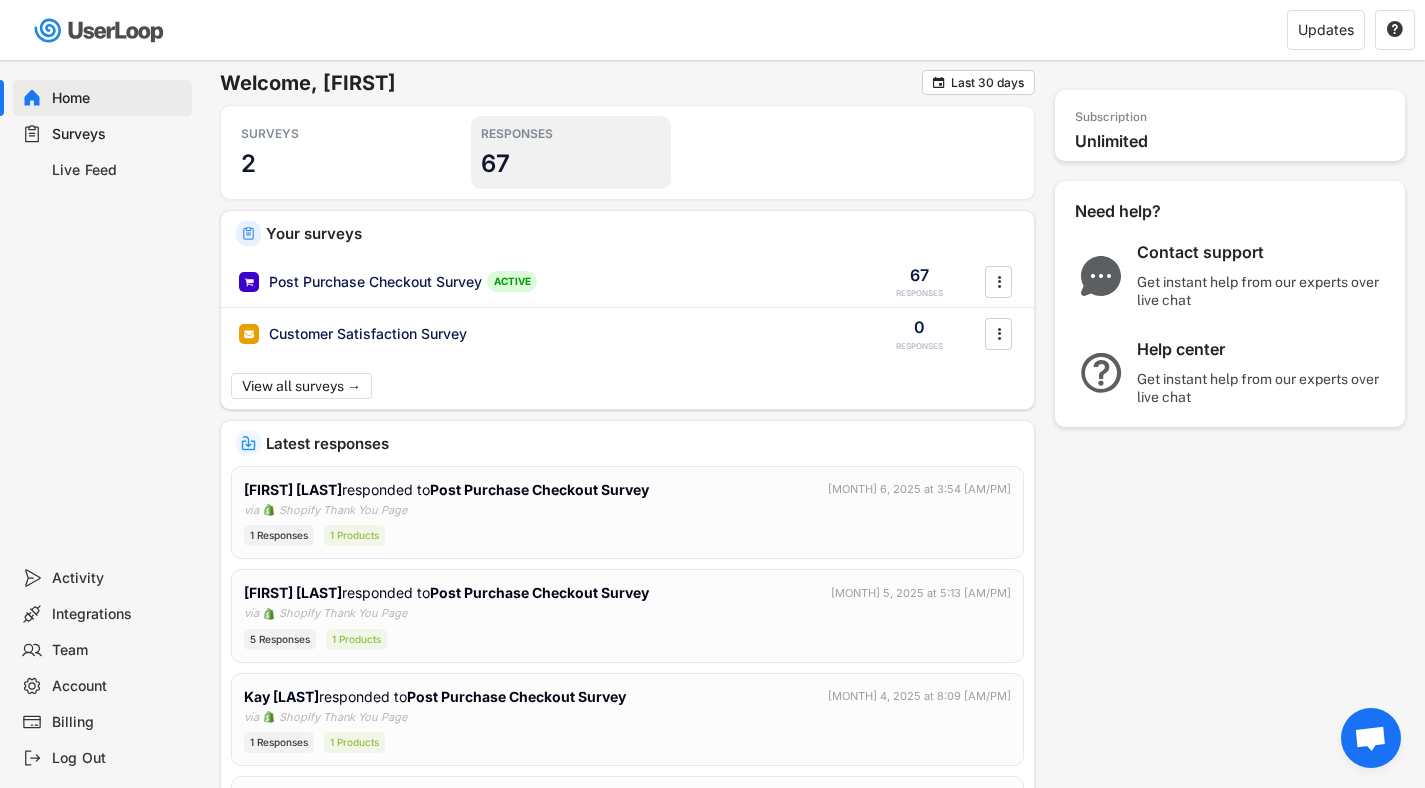 click on "RESPONSES 67" at bounding box center [571, 152] 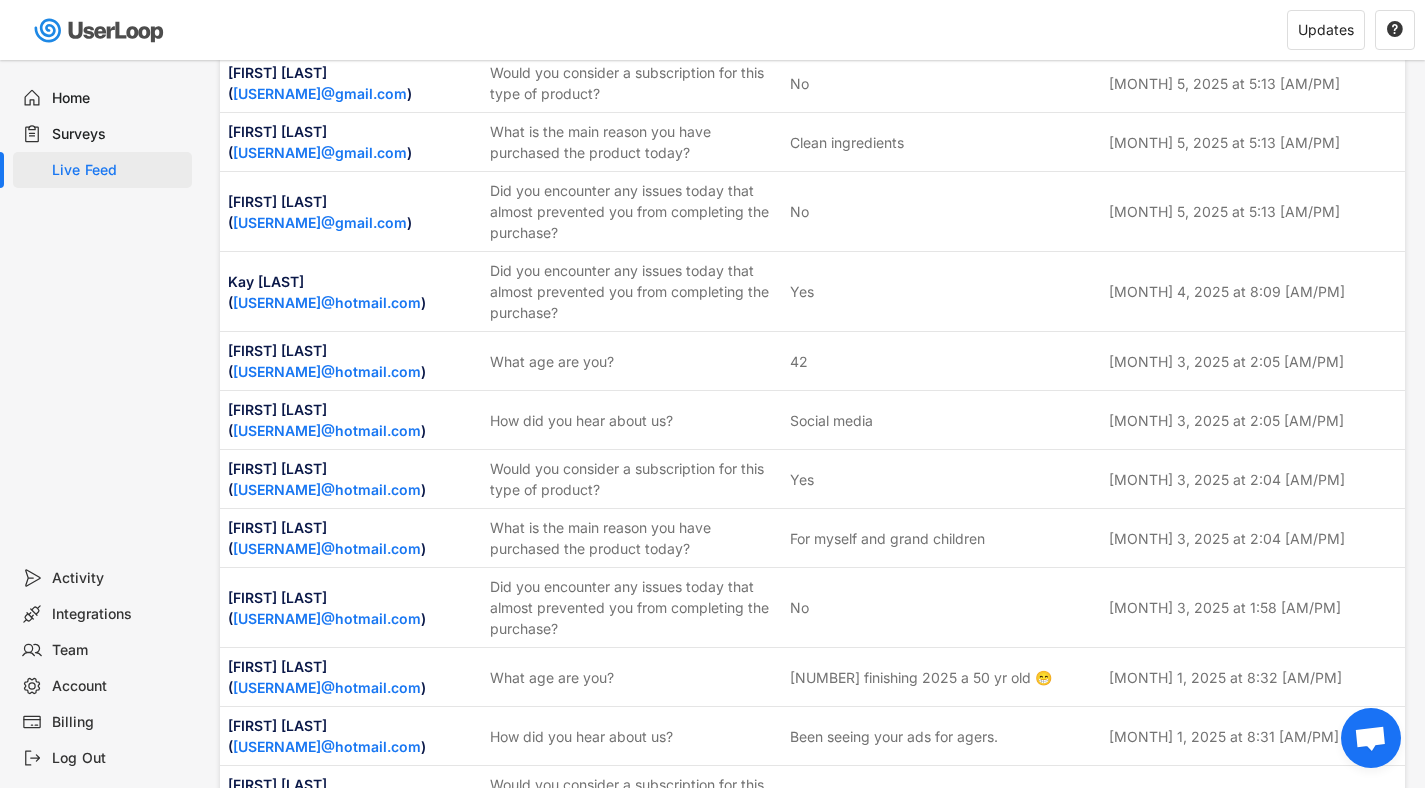 scroll, scrollTop: 0, scrollLeft: 0, axis: both 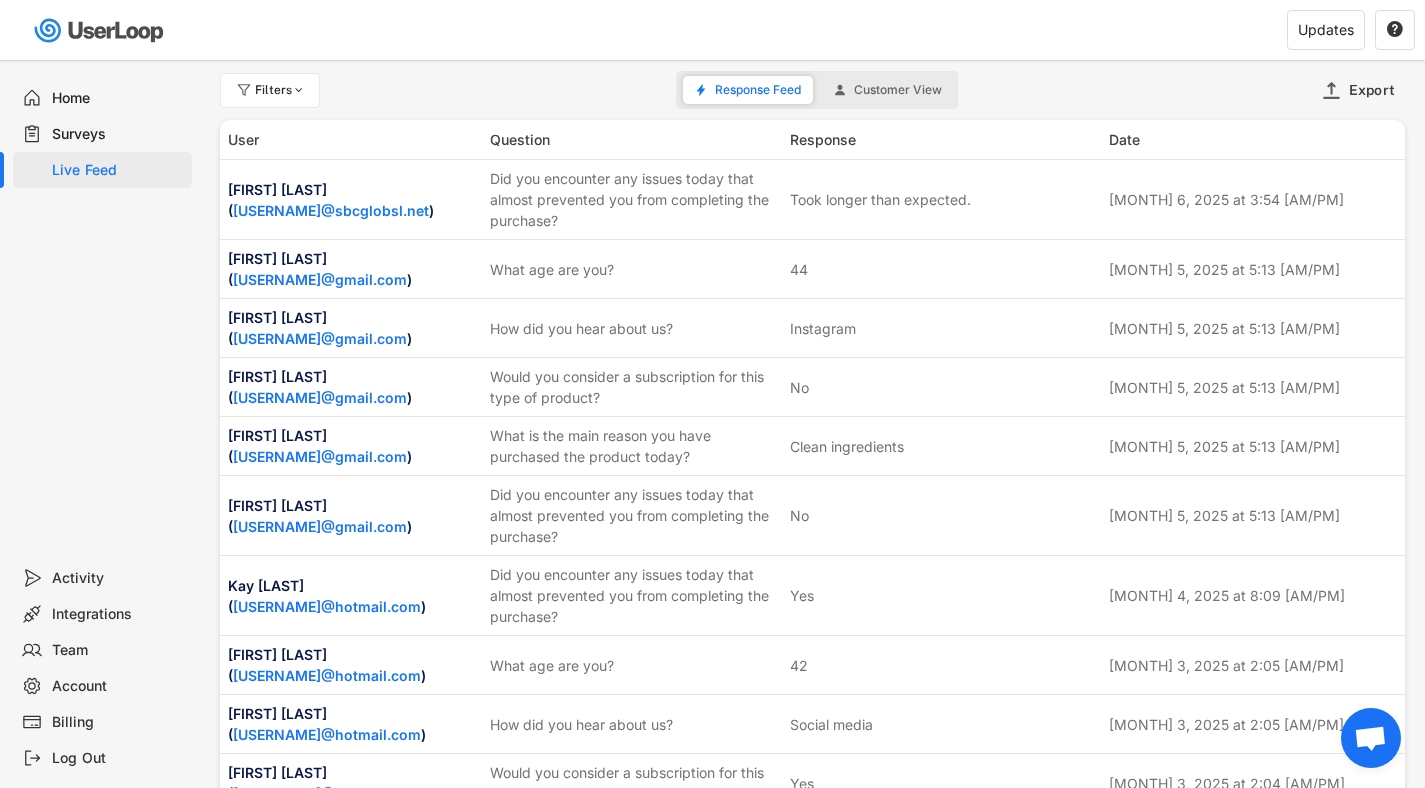 click on "Home" at bounding box center (118, 98) 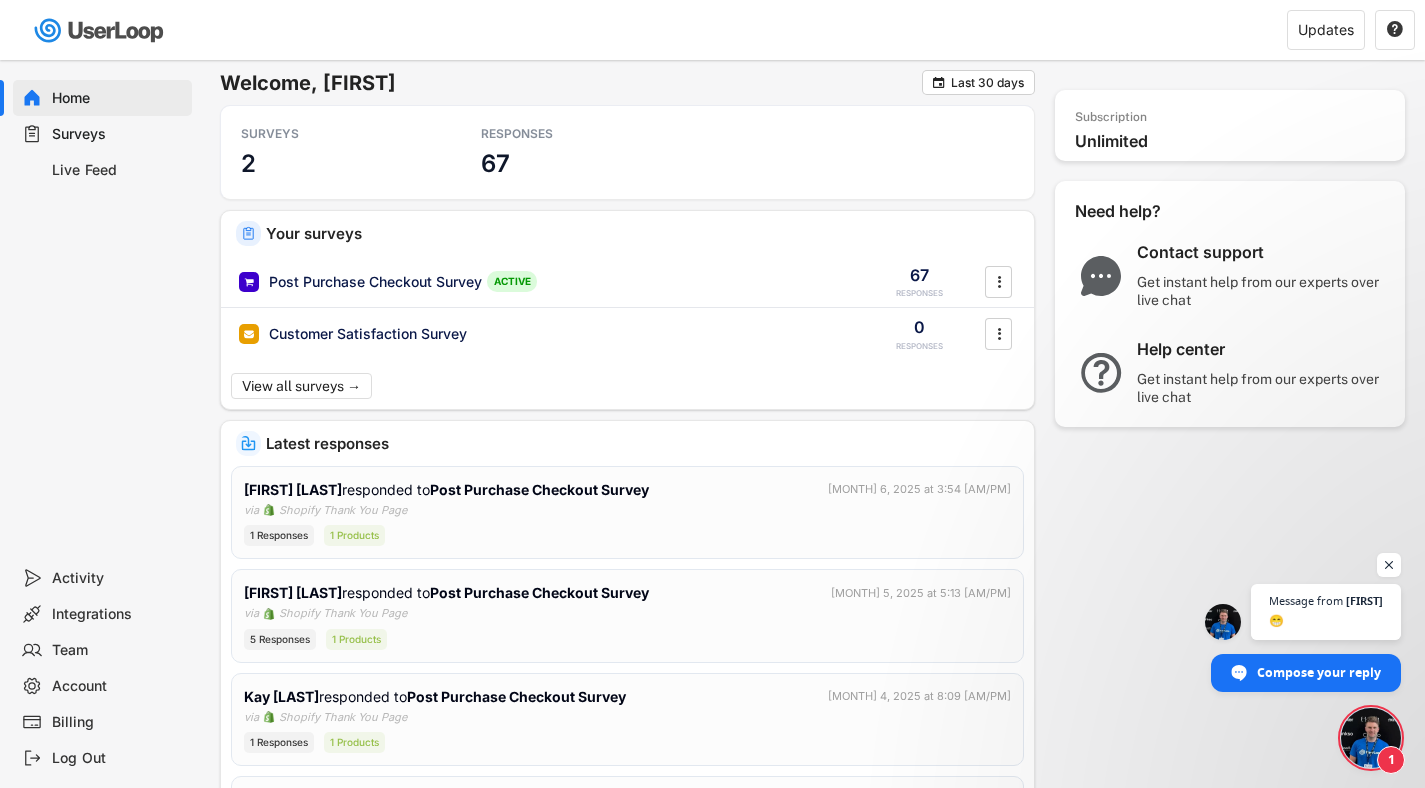 scroll, scrollTop: 0, scrollLeft: 0, axis: both 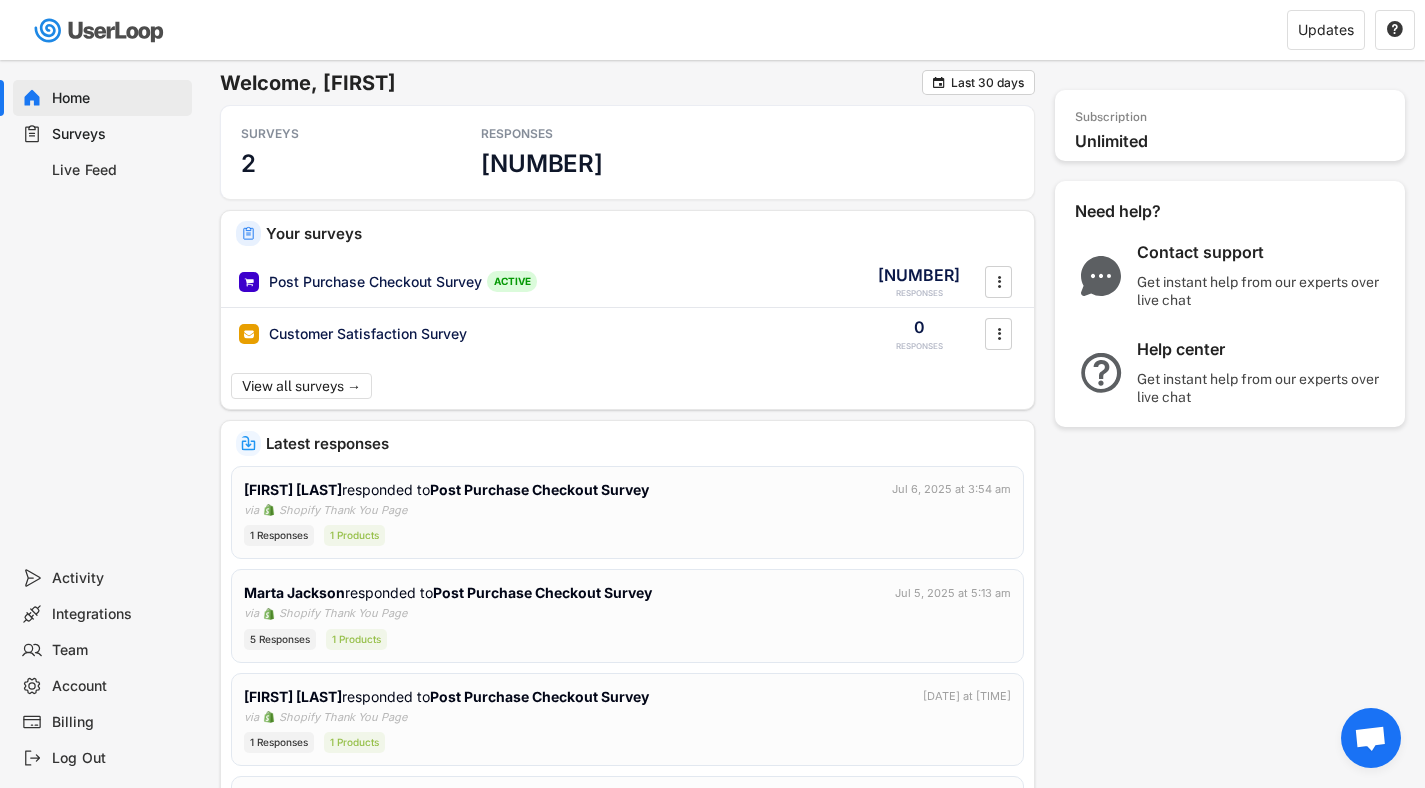 click on "Surveys" at bounding box center [118, 134] 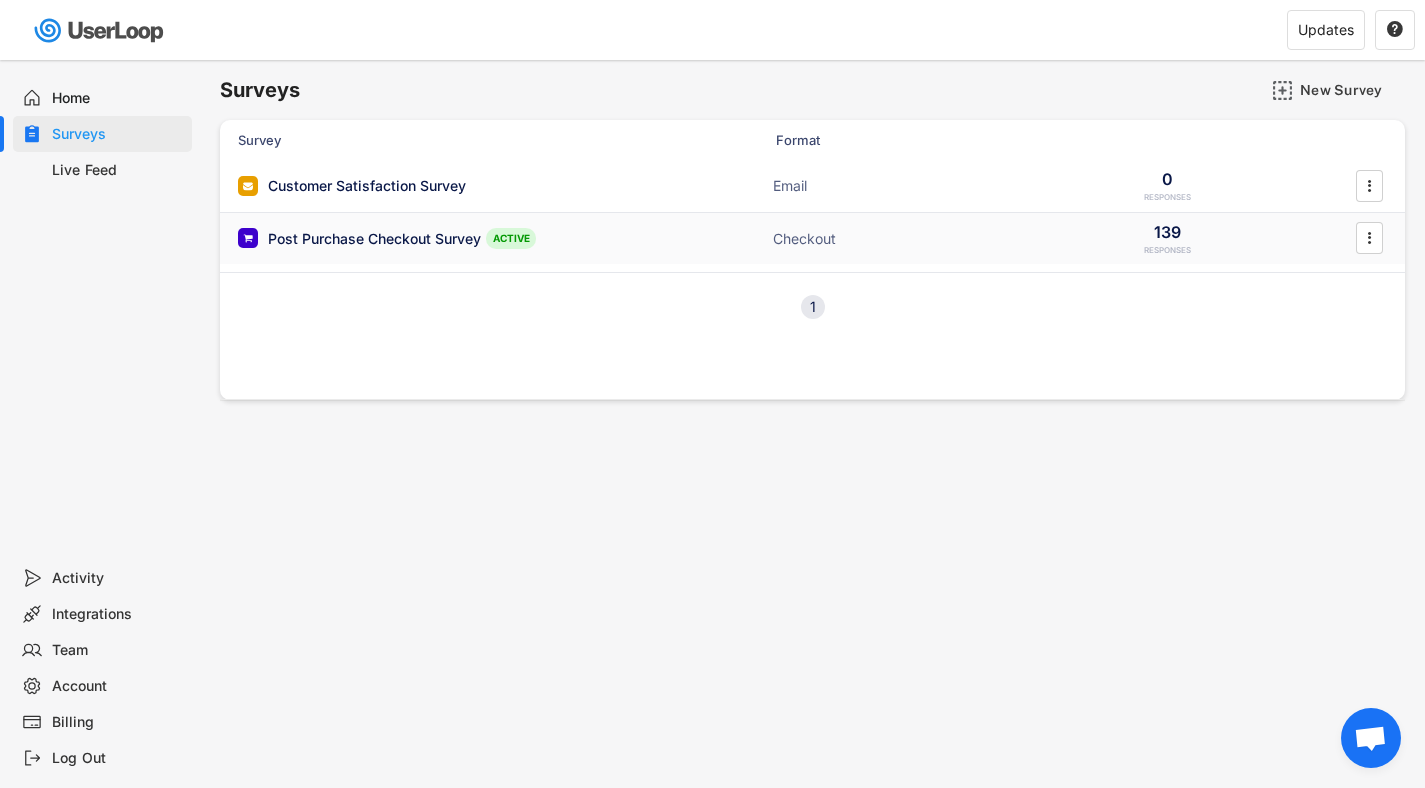 click on "Post Purchase Checkout Survey" at bounding box center (374, 239) 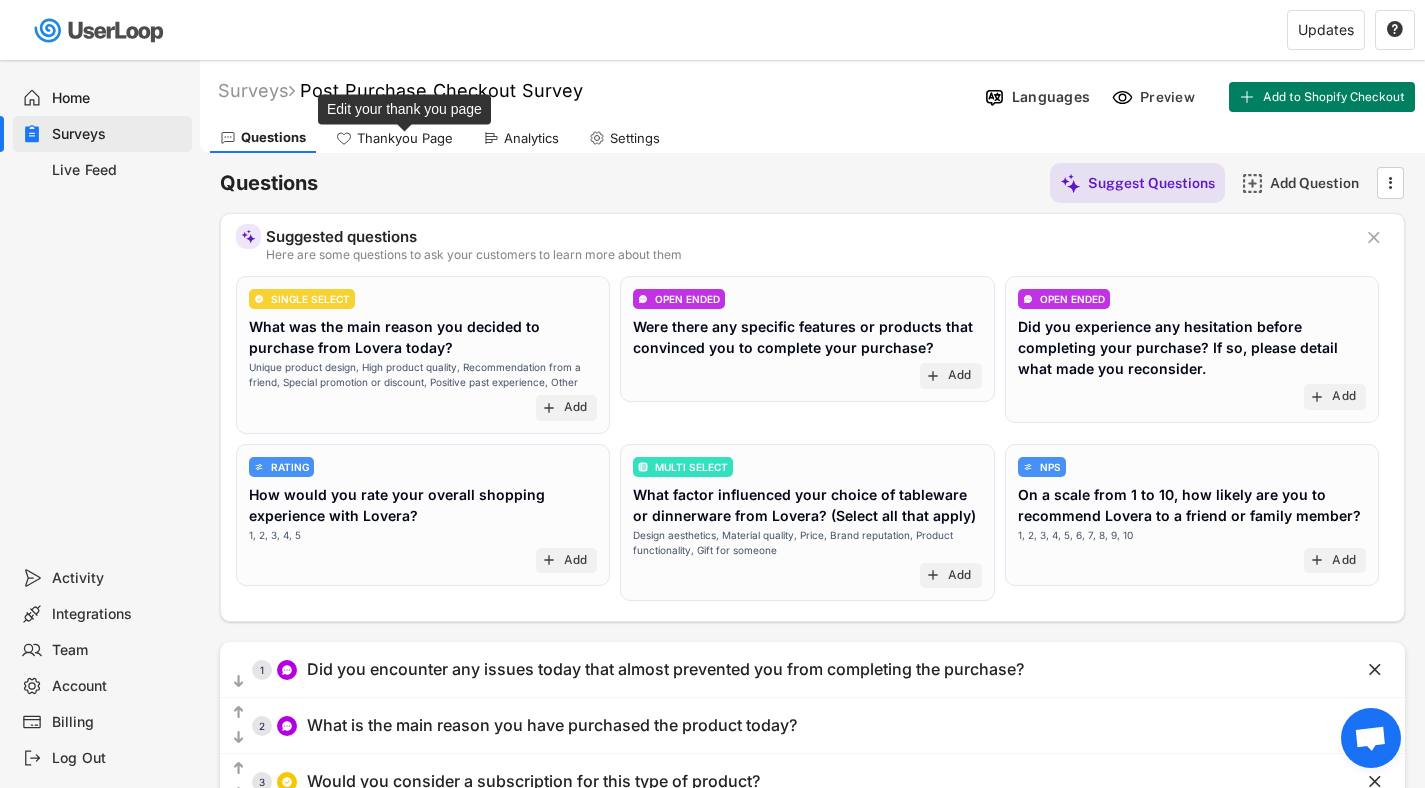 click on "Thankyou Page" at bounding box center [405, 138] 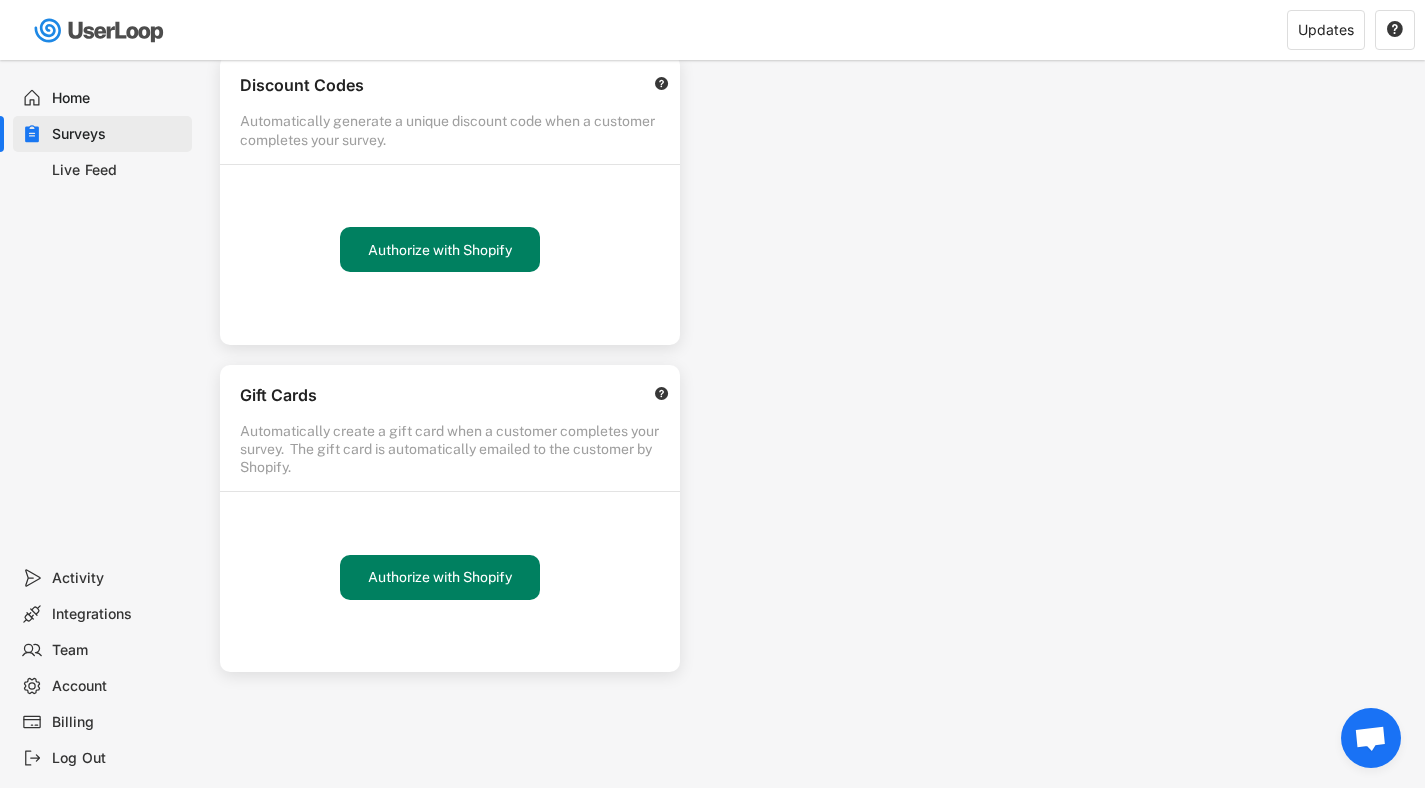 scroll, scrollTop: 0, scrollLeft: 0, axis: both 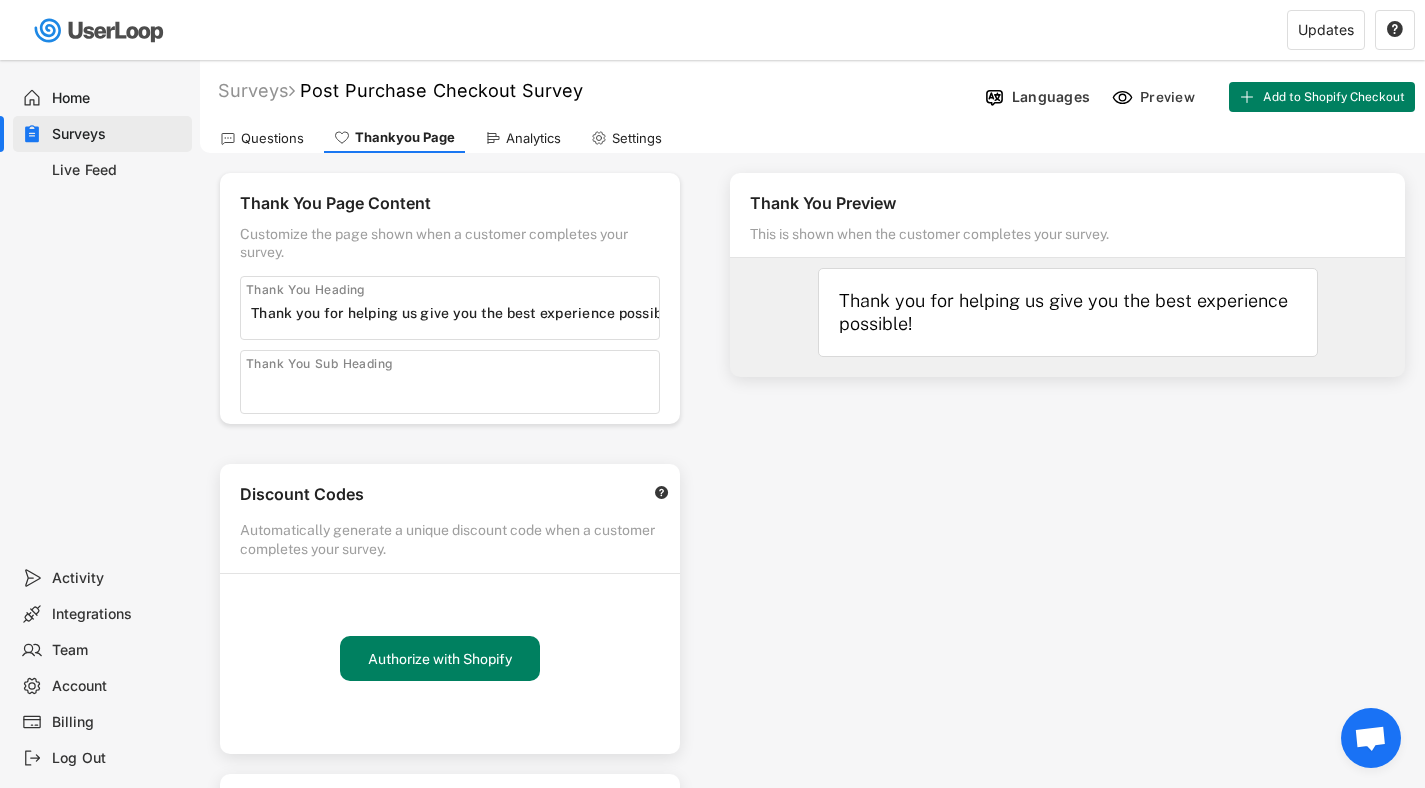 click on "Analytics" at bounding box center [533, 138] 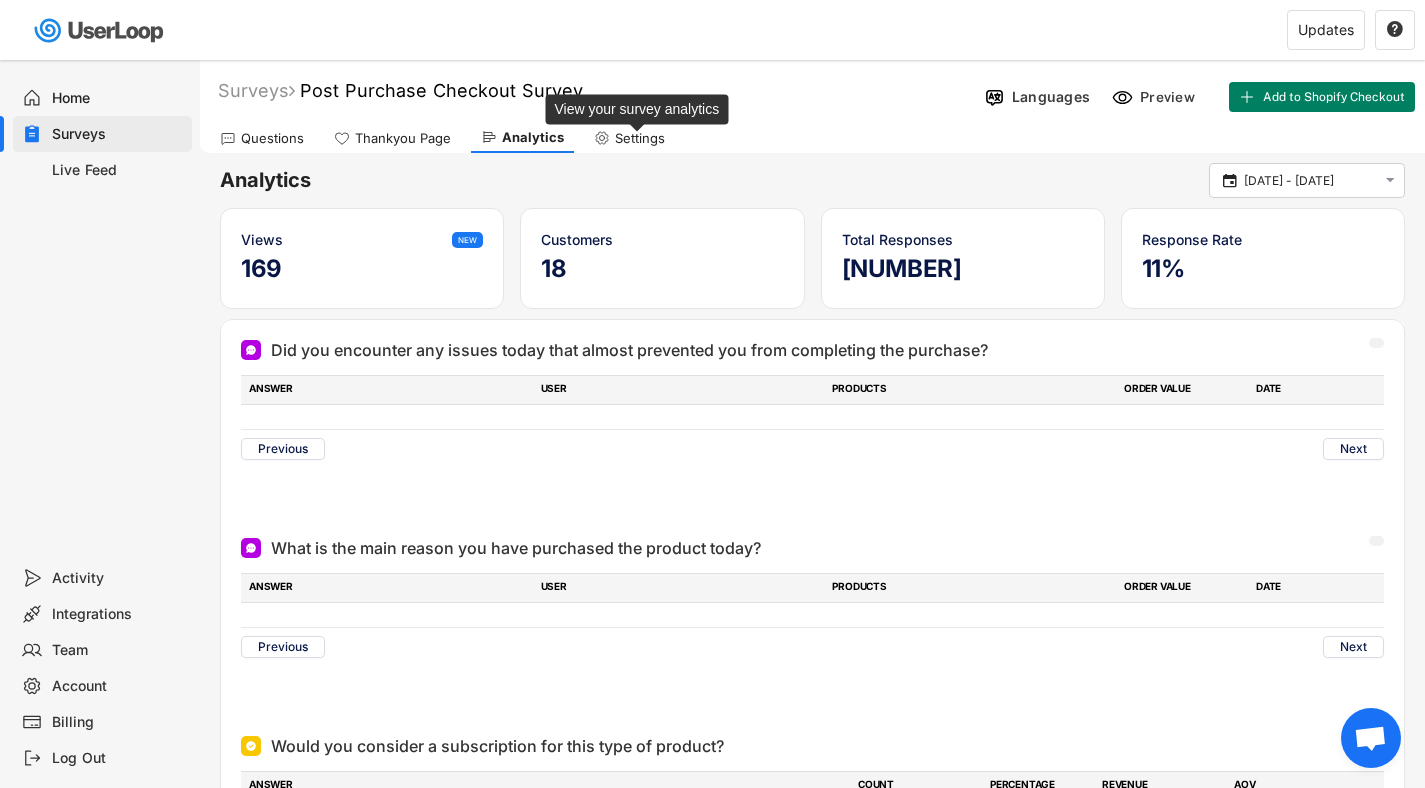 click on "Settings" at bounding box center (640, 138) 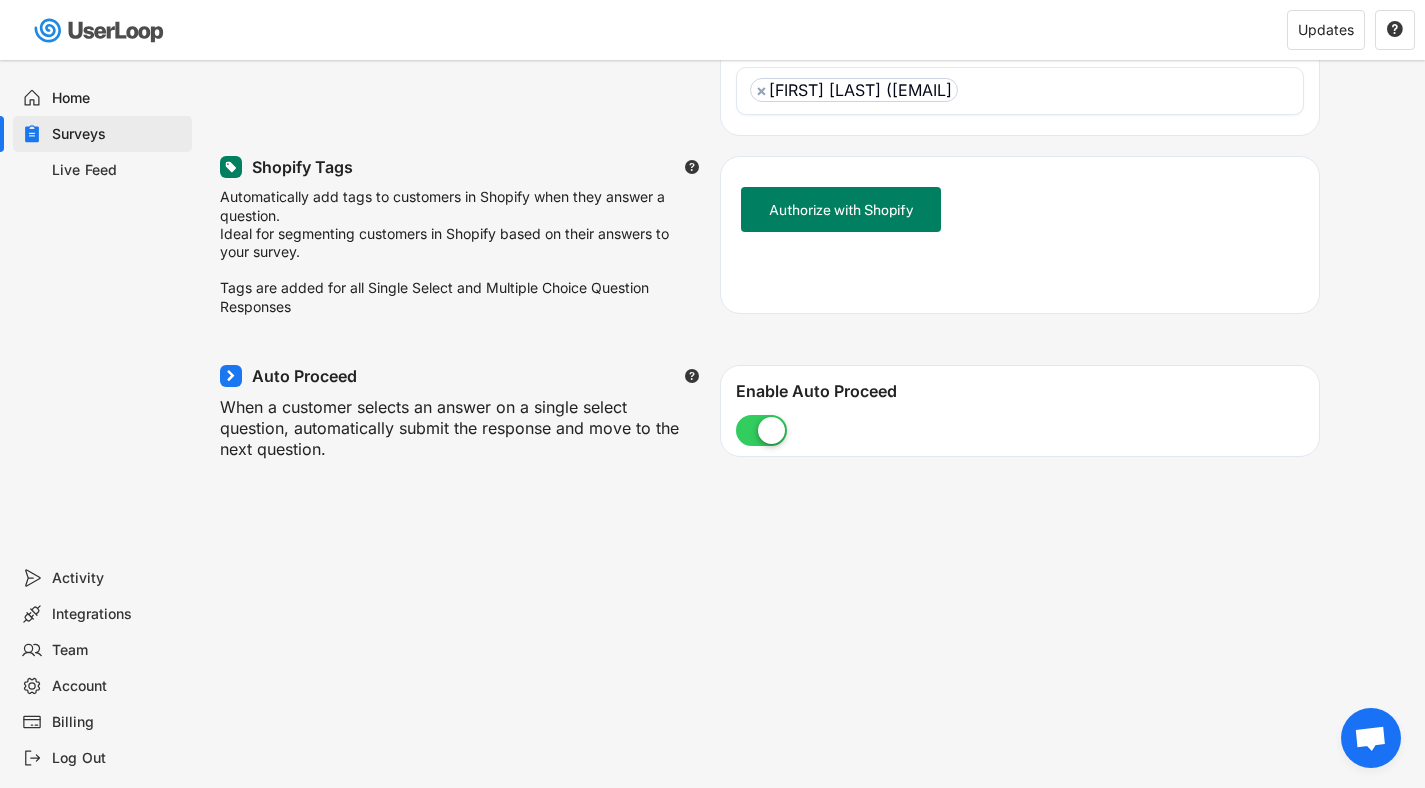 scroll, scrollTop: 0, scrollLeft: 0, axis: both 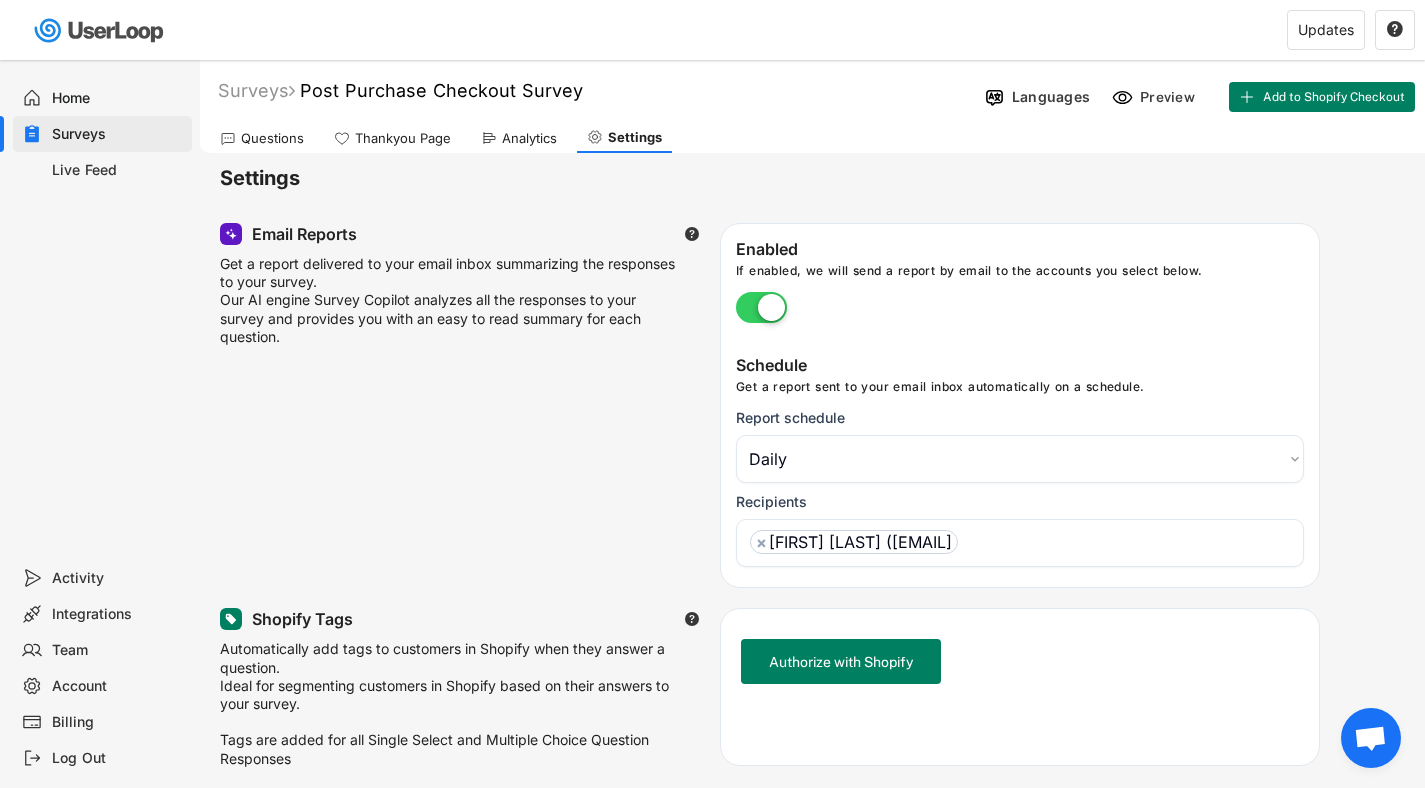 click on "Thankyou Page" at bounding box center (403, 138) 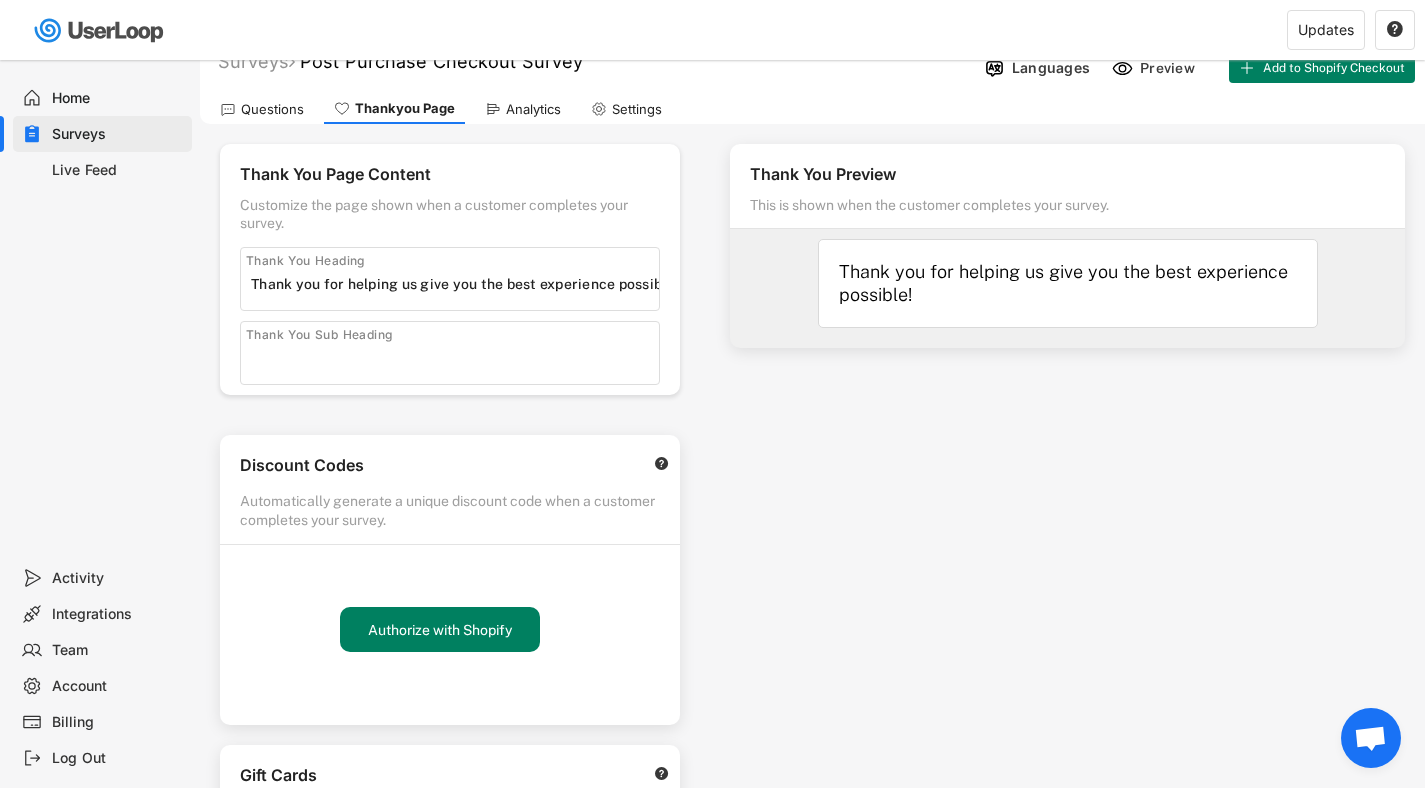 scroll, scrollTop: 0, scrollLeft: 0, axis: both 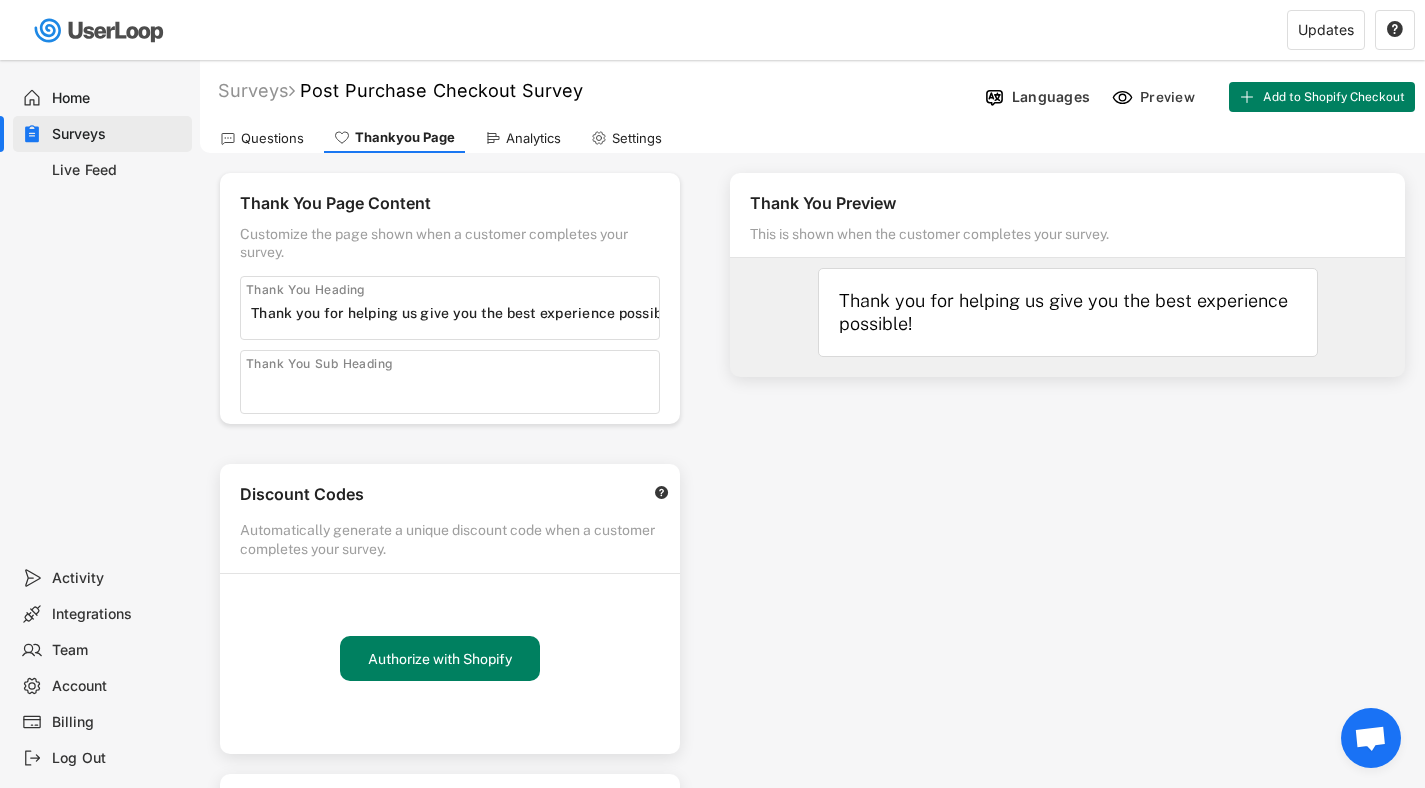 click at bounding box center (228, 138) 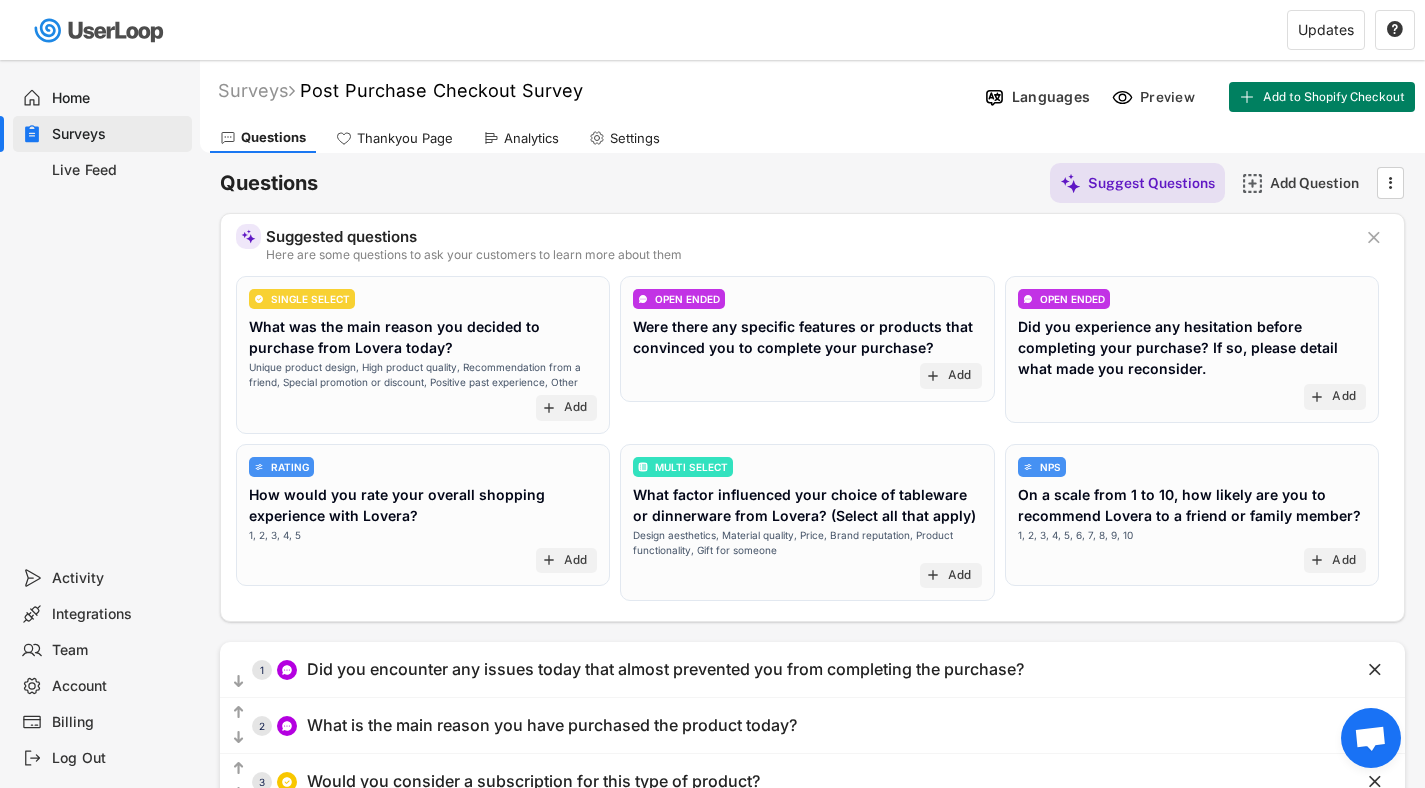 click on "Analytics" at bounding box center (531, 138) 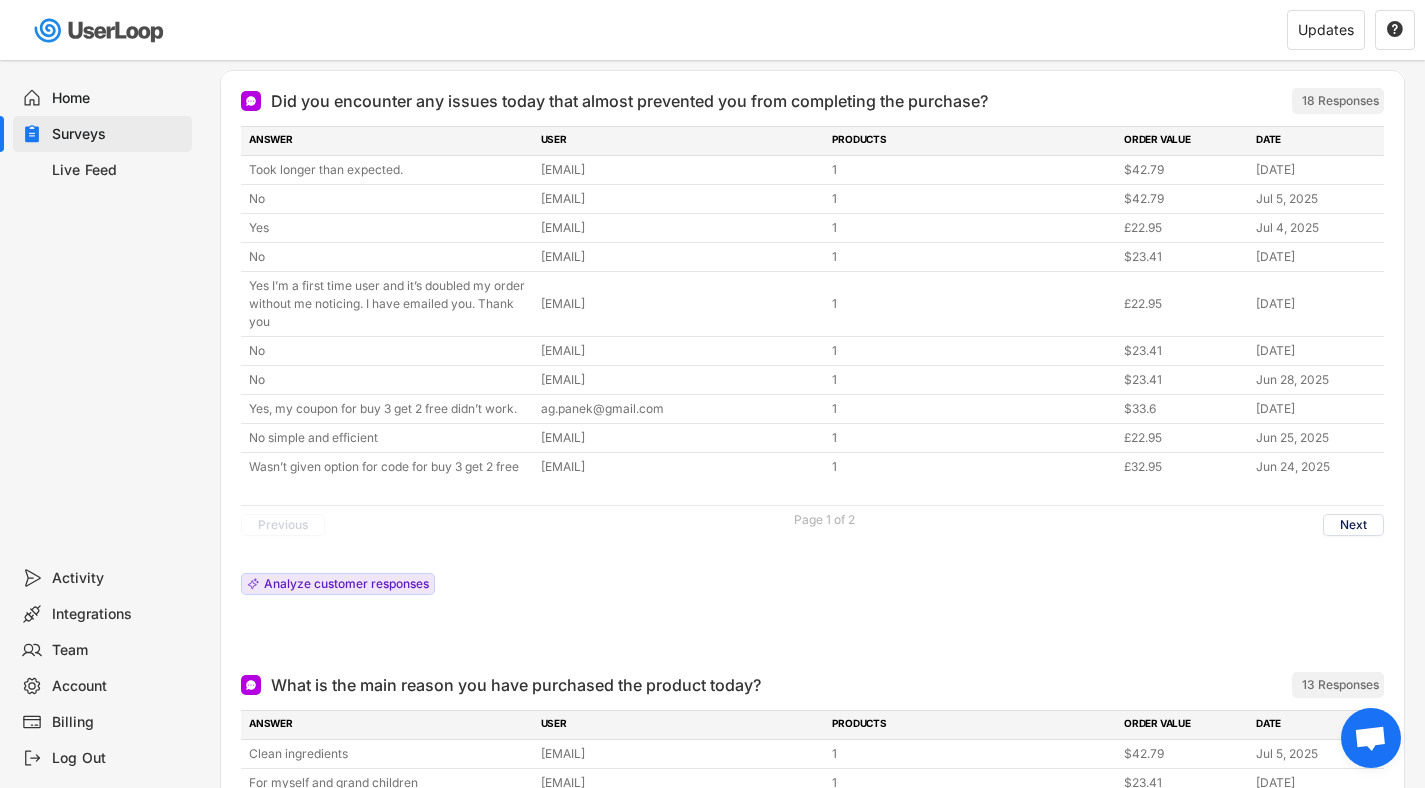 scroll, scrollTop: 268, scrollLeft: 0, axis: vertical 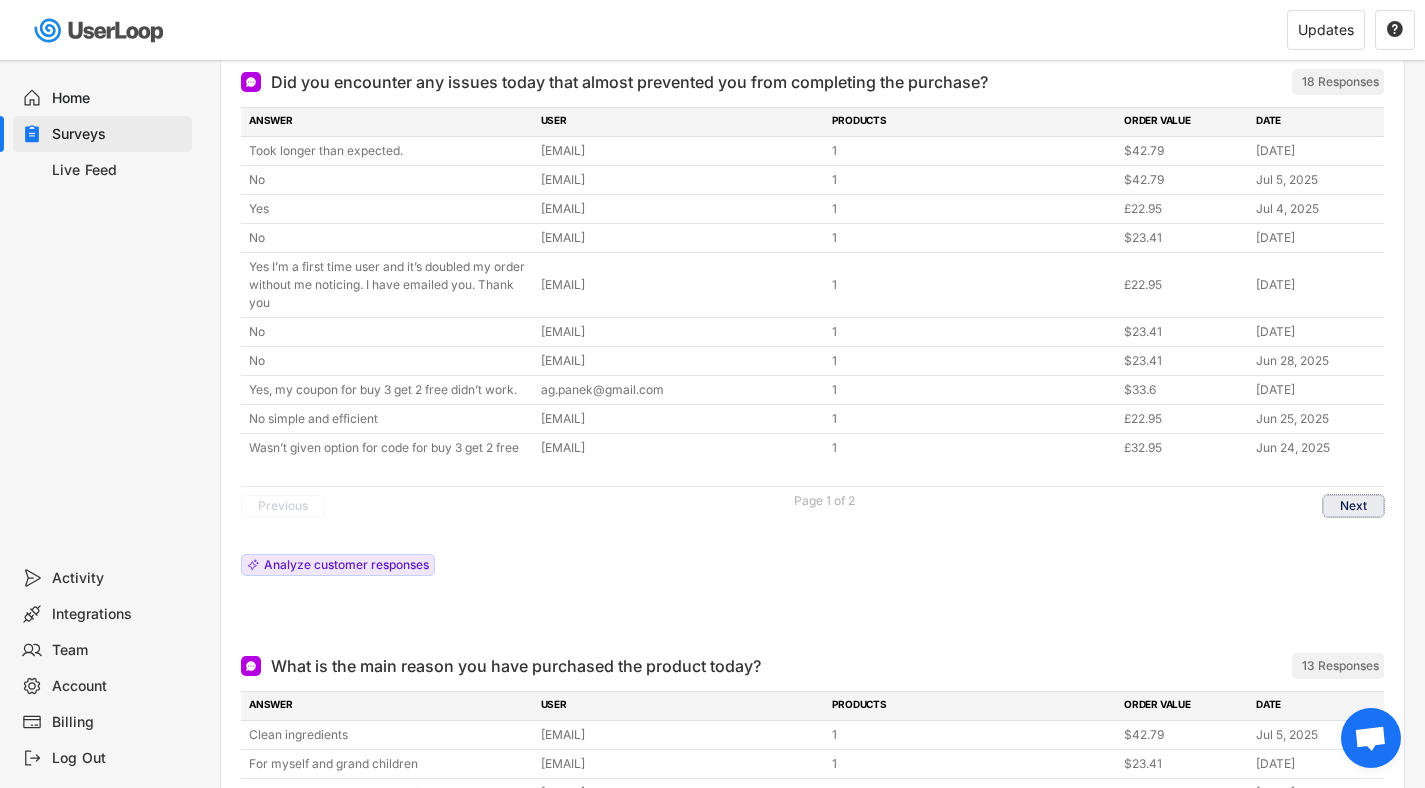 click on "Next" at bounding box center (1353, 506) 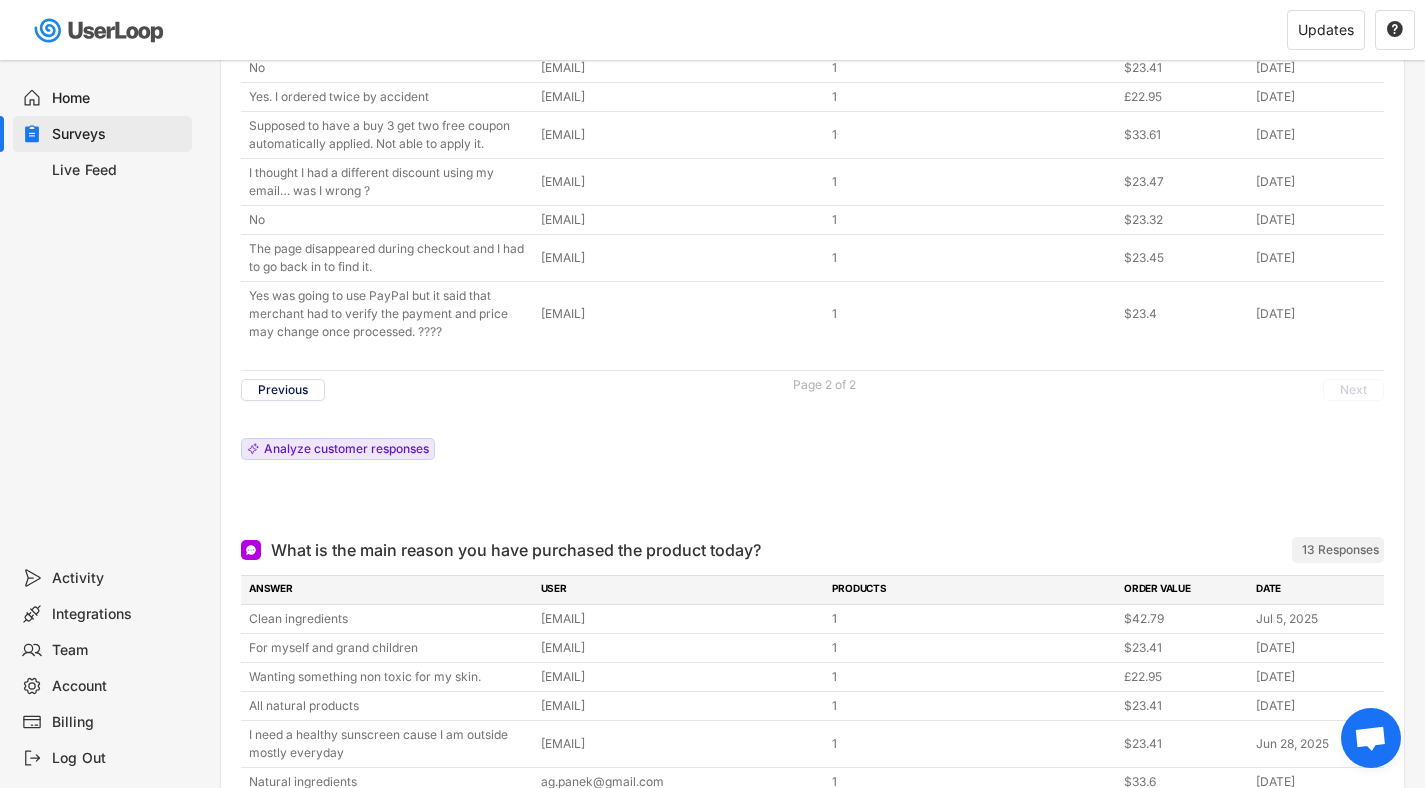 scroll, scrollTop: 0, scrollLeft: 0, axis: both 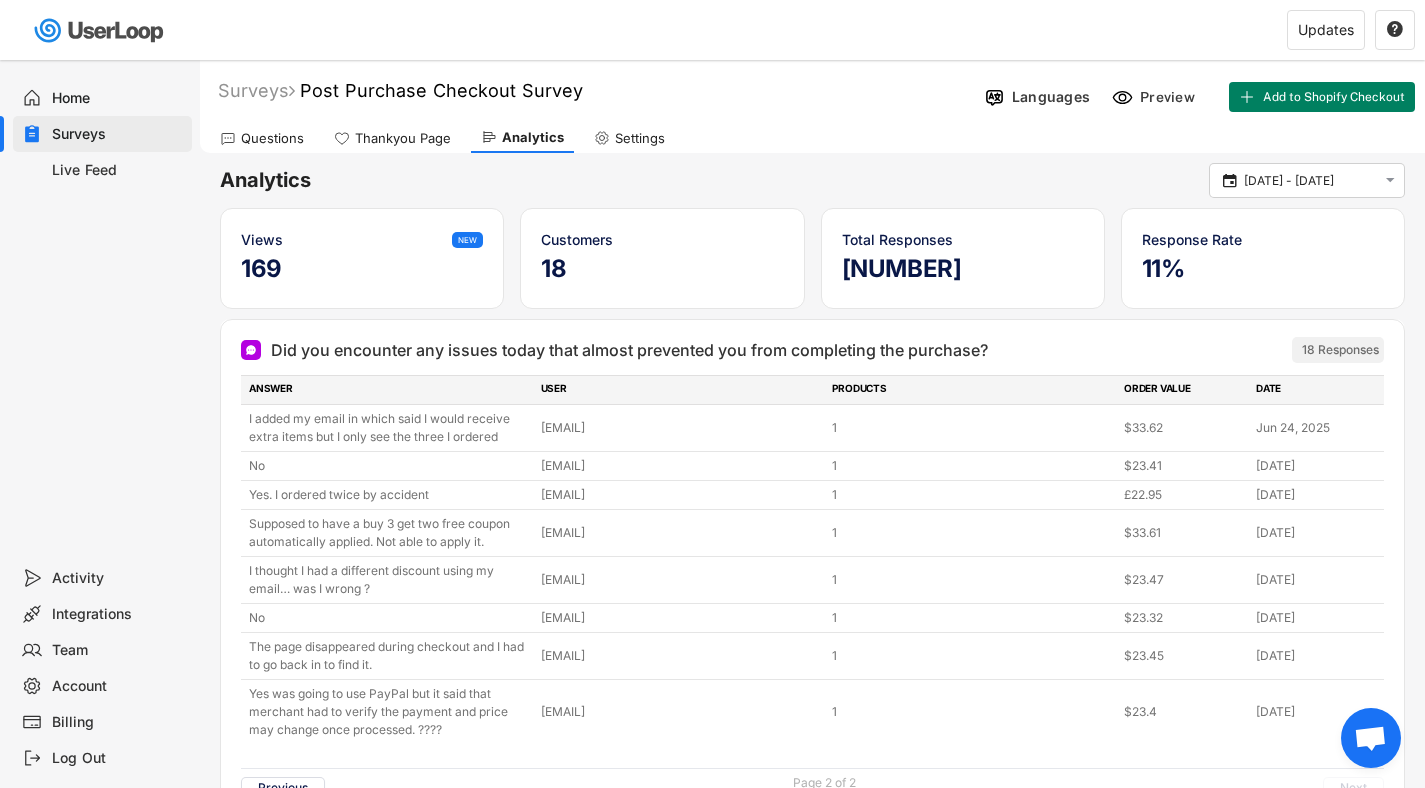click on "Settings" at bounding box center (640, 138) 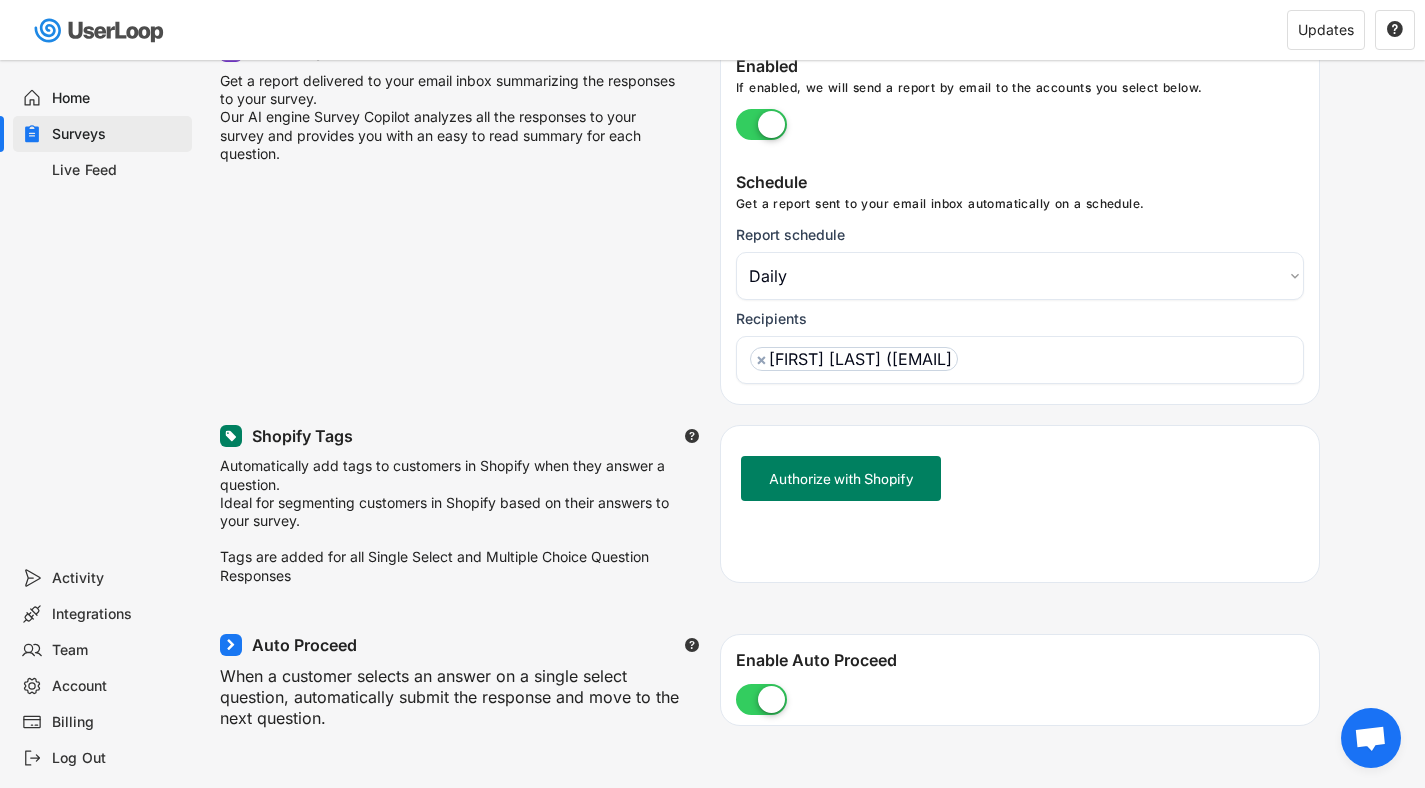 scroll, scrollTop: 0, scrollLeft: 0, axis: both 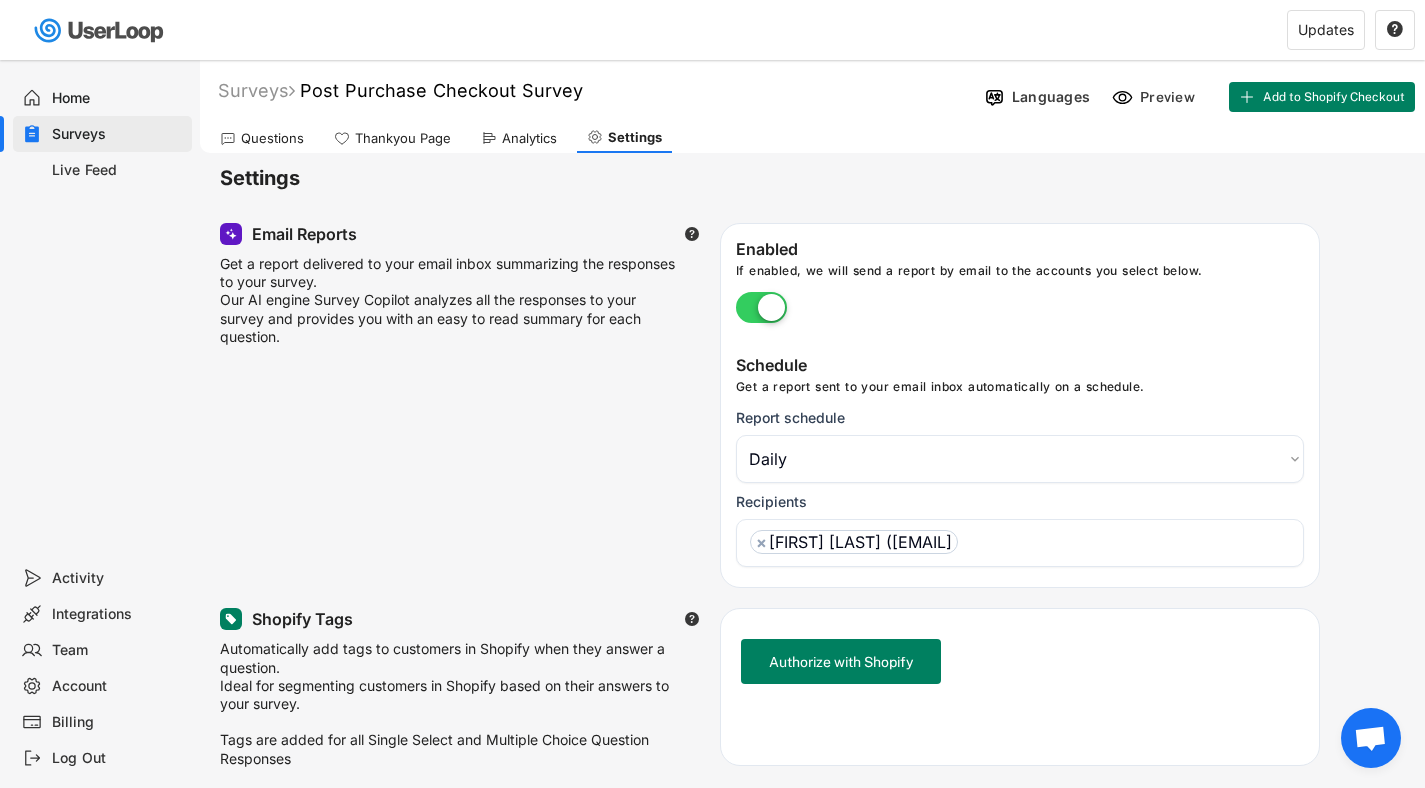 click on "Analytics" at bounding box center [529, 138] 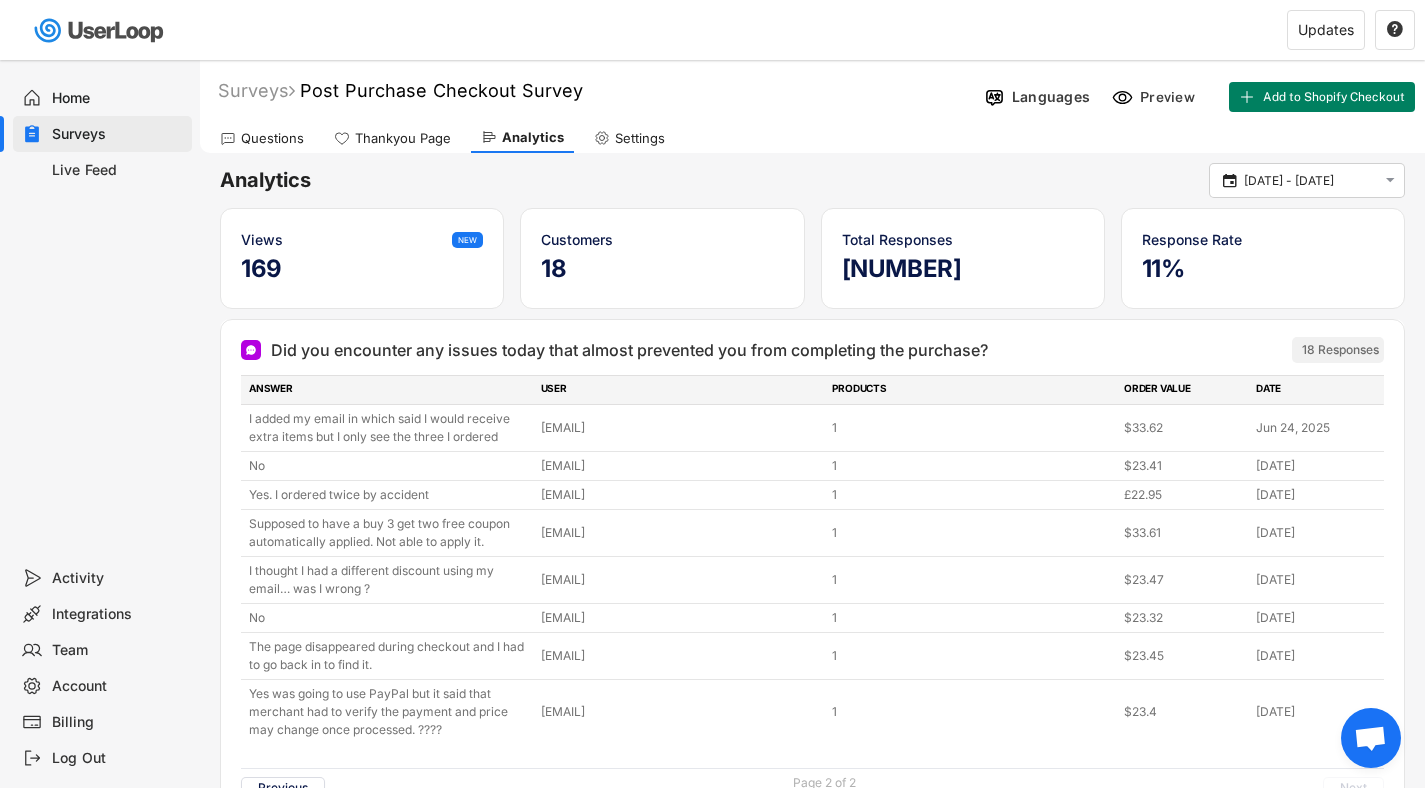 click on "[NUMBER]" at bounding box center (963, 269) 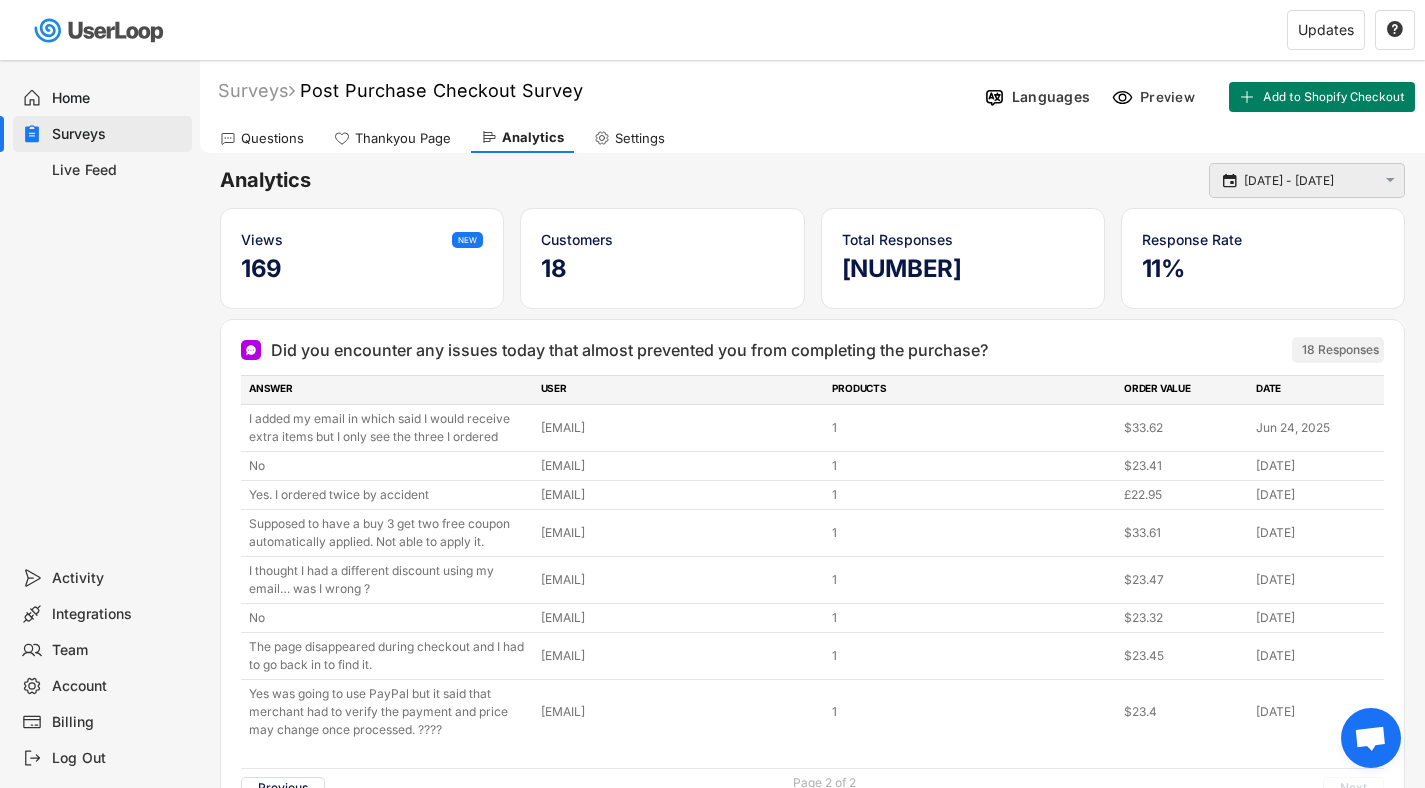 click on "[DATE] - [DATE]" at bounding box center [1310, 181] 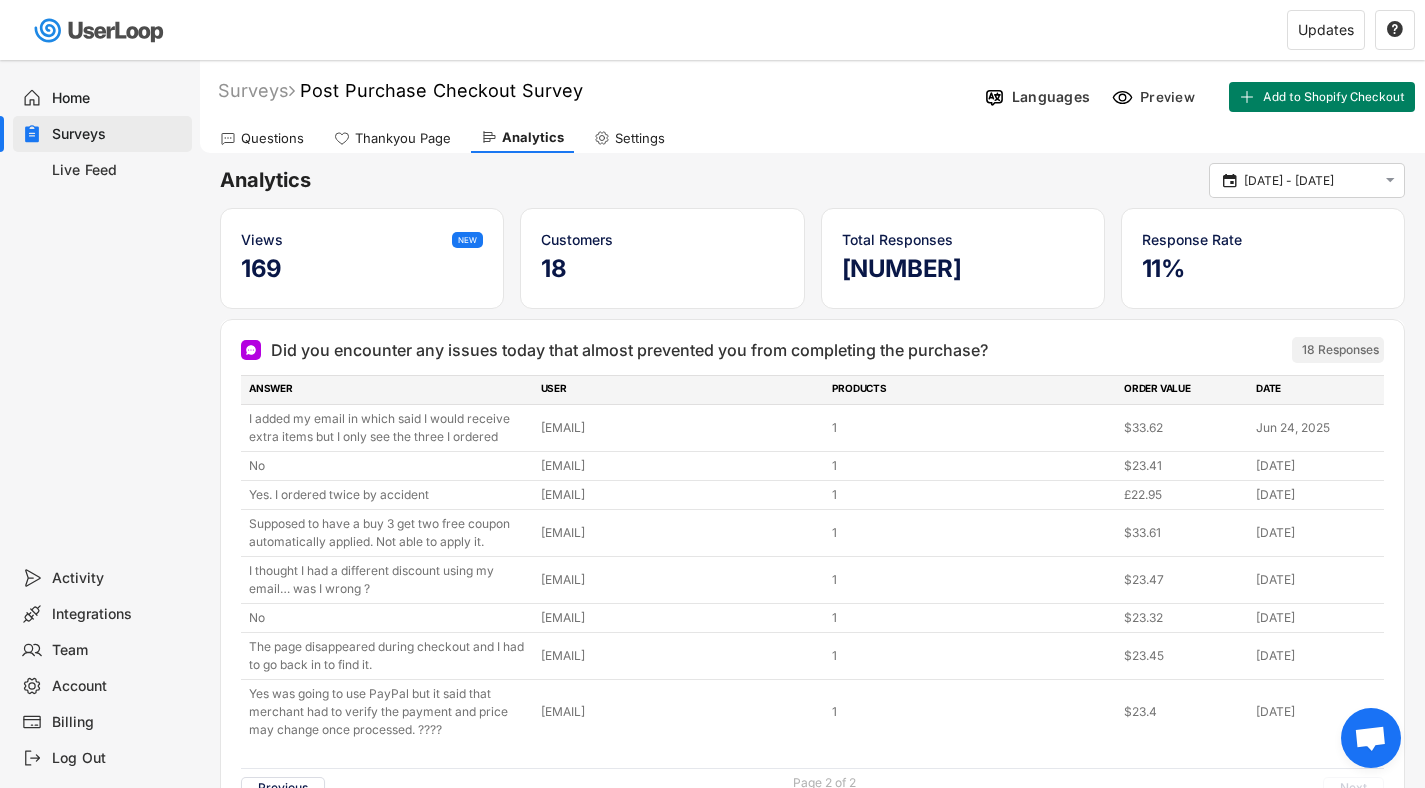 click on "Thankyou Page" at bounding box center (403, 138) 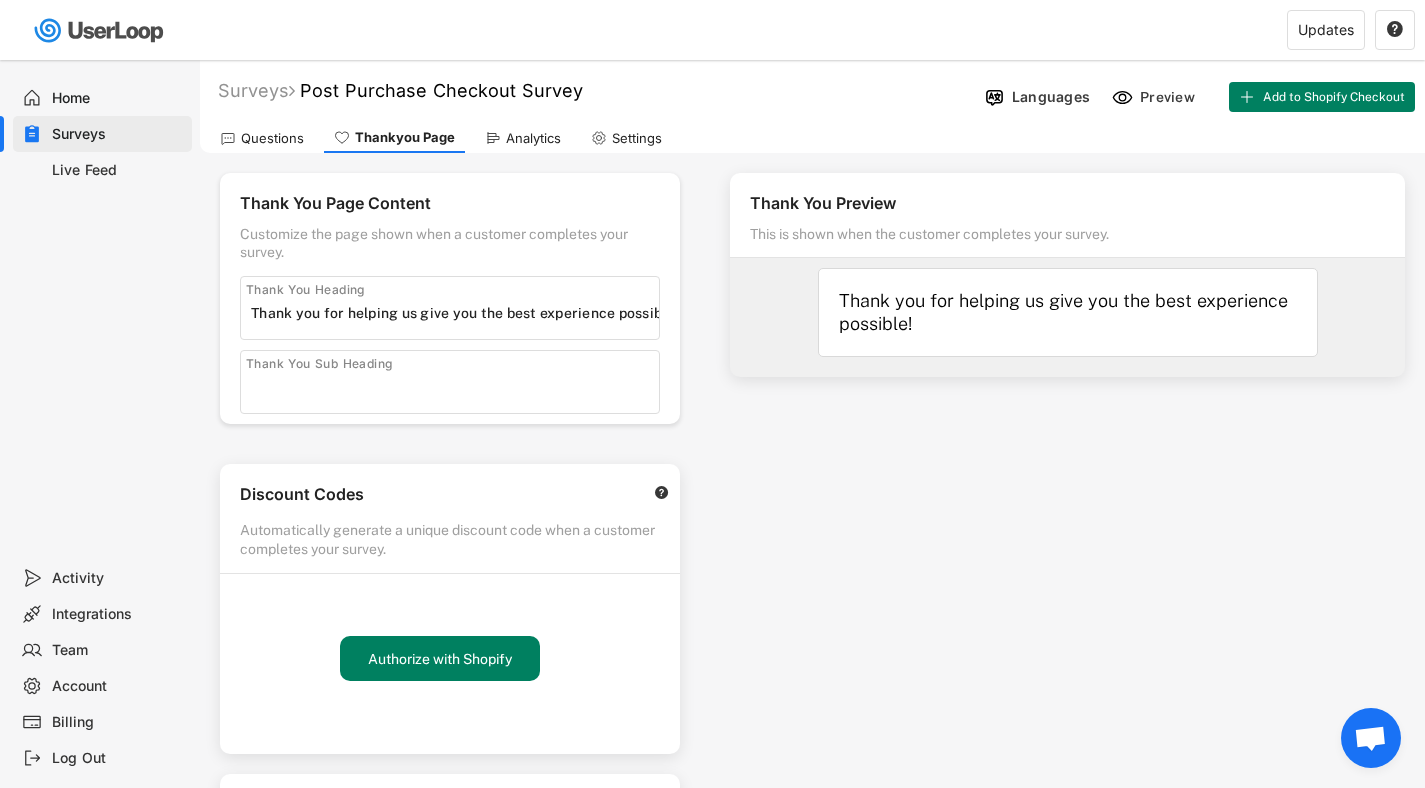 click on "Questions" at bounding box center [272, 138] 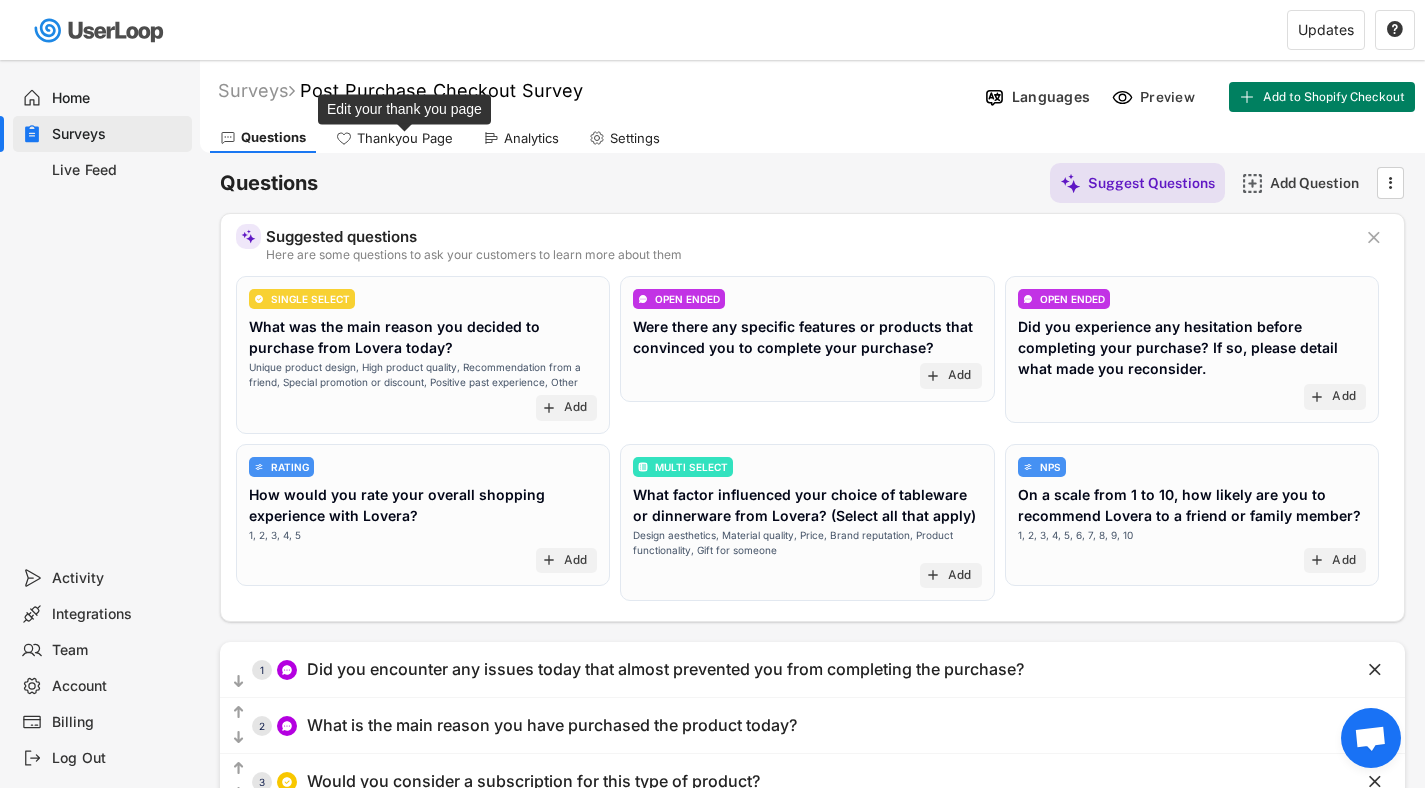 click on "Thankyou Page" at bounding box center [405, 138] 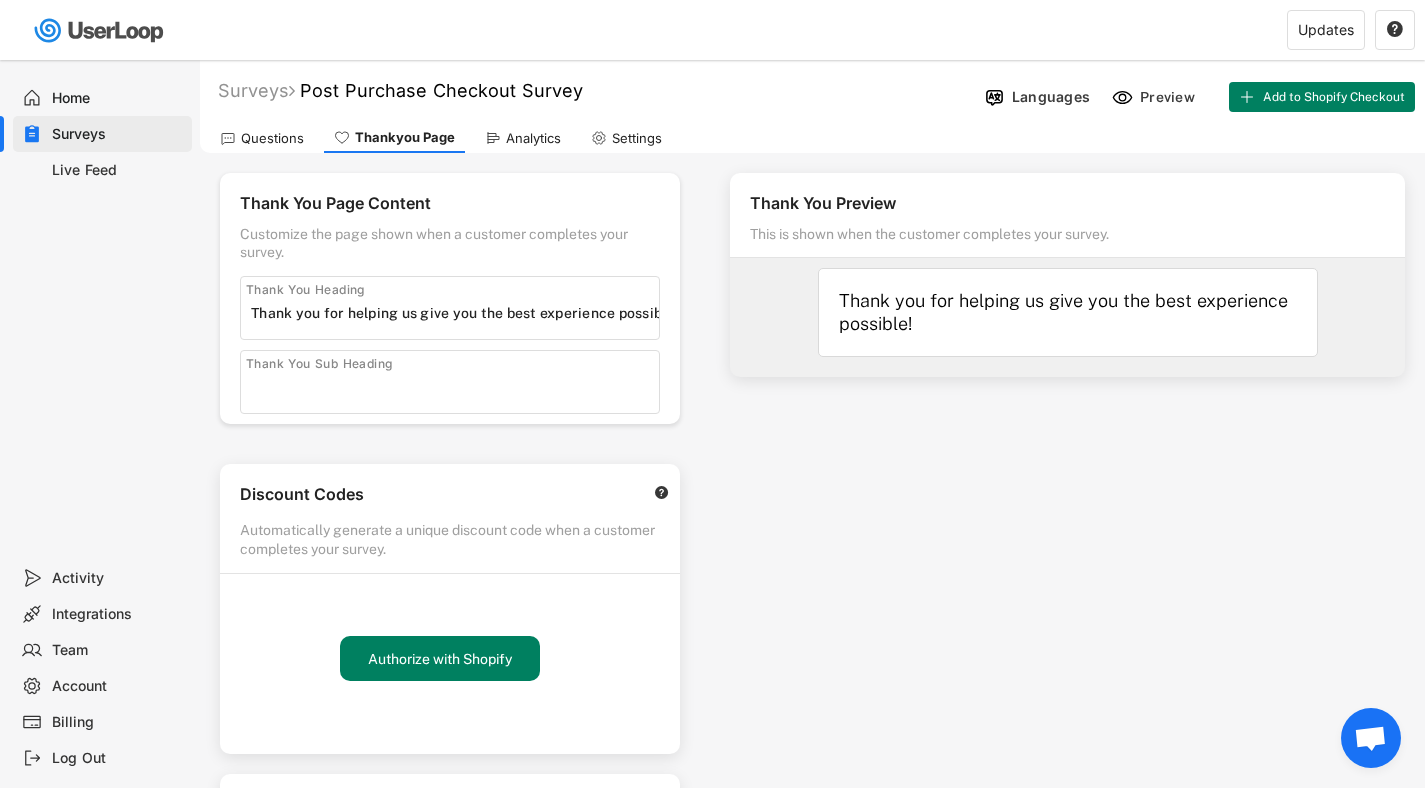 click on "Analytics" at bounding box center [523, 138] 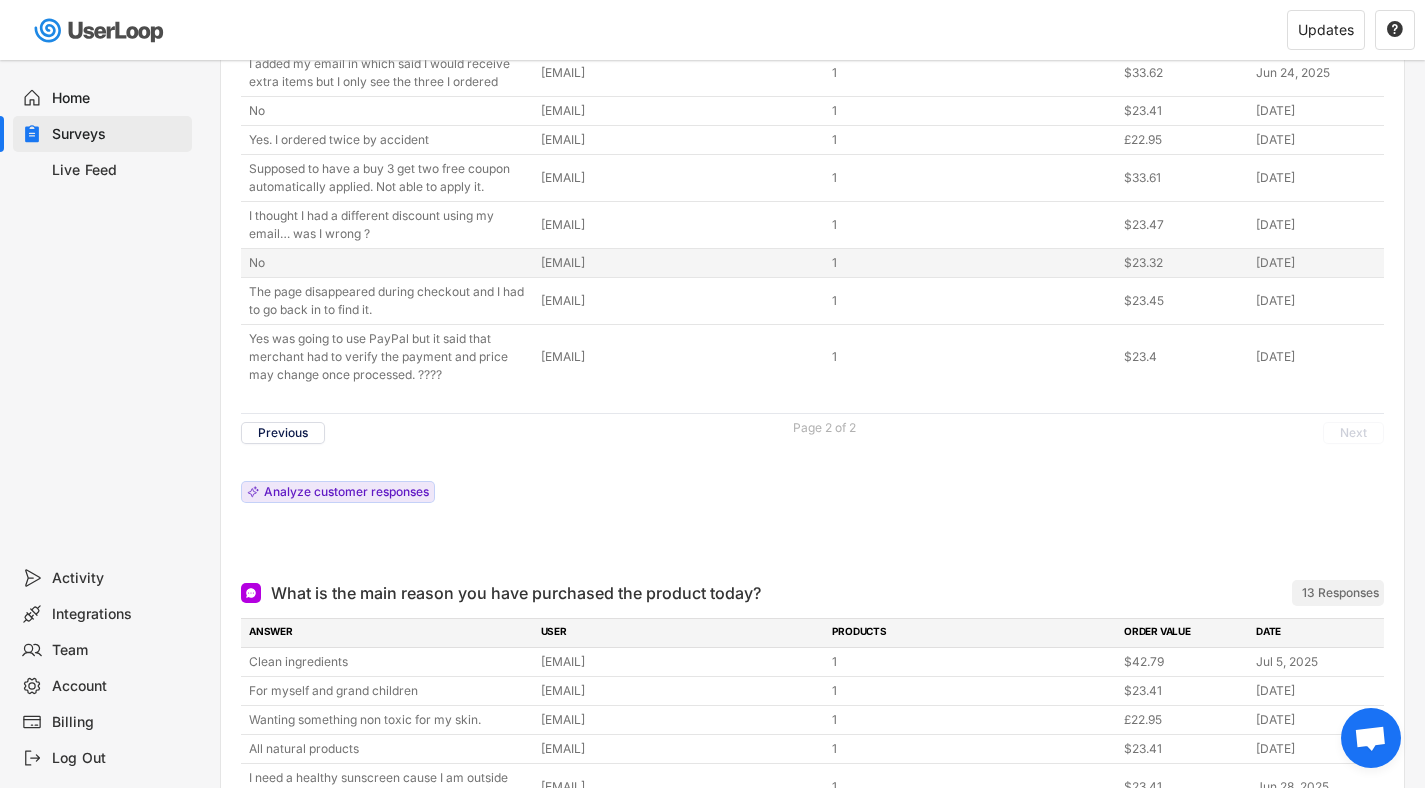 scroll, scrollTop: 361, scrollLeft: 0, axis: vertical 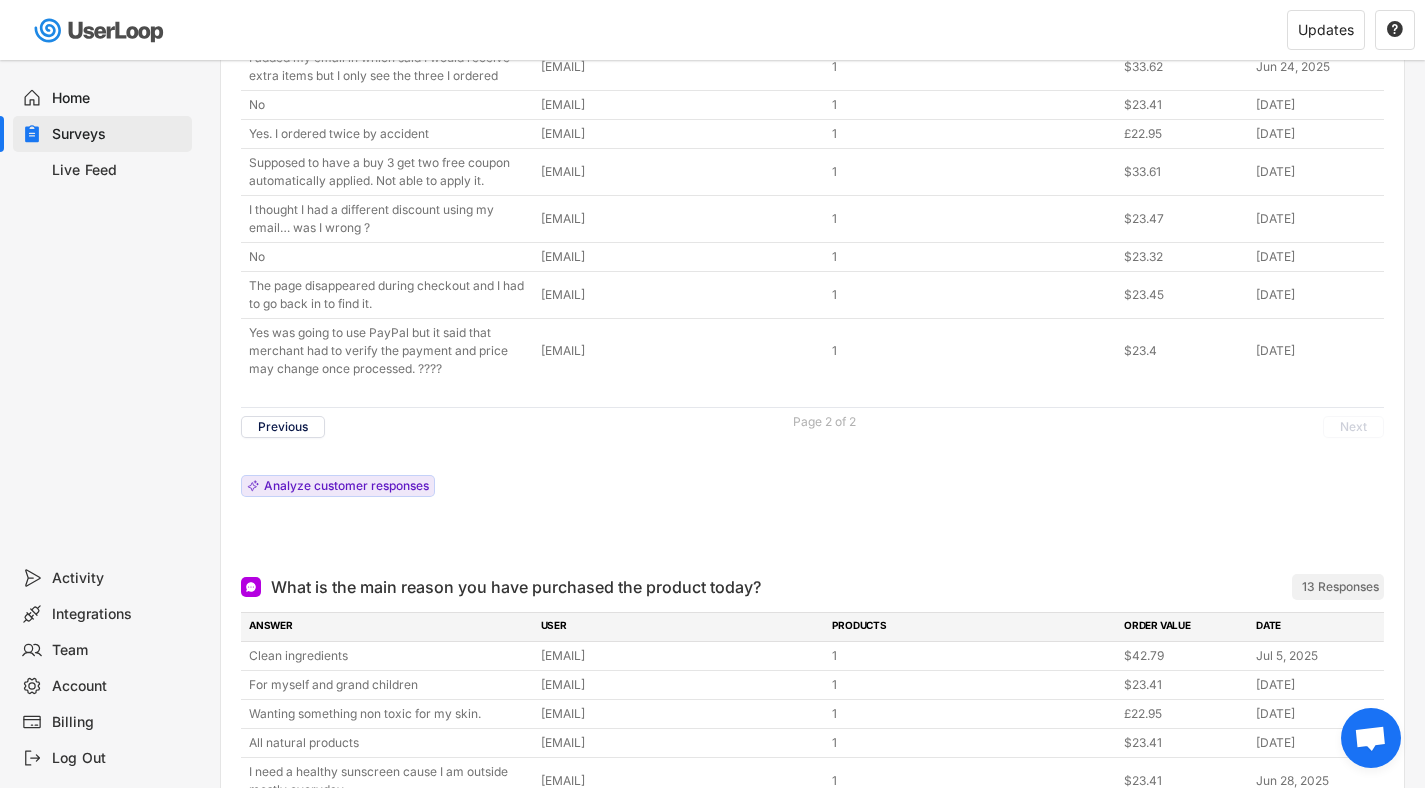 click on "Previous Page 2 of 2 Next" at bounding box center (812, 426) 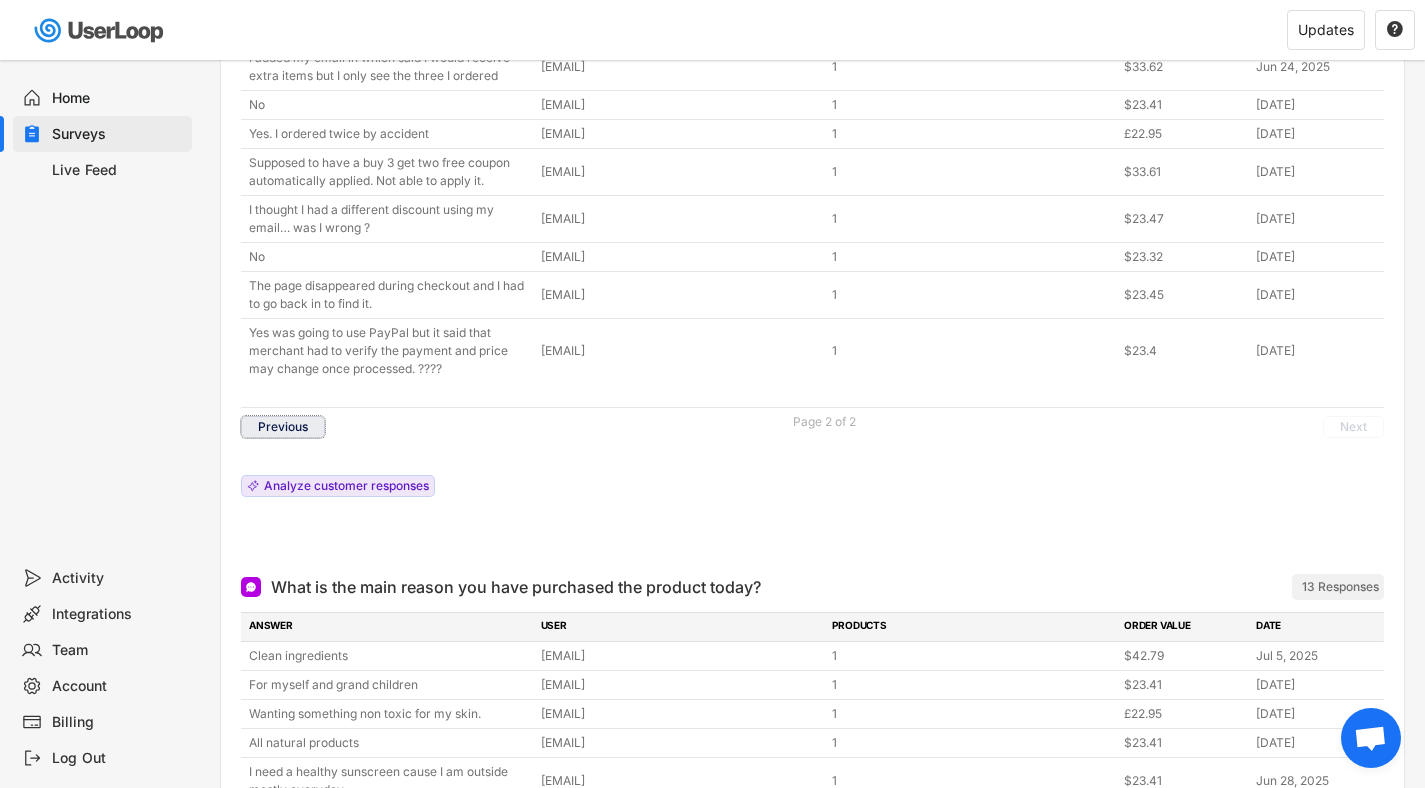 click on "Previous" at bounding box center (283, 427) 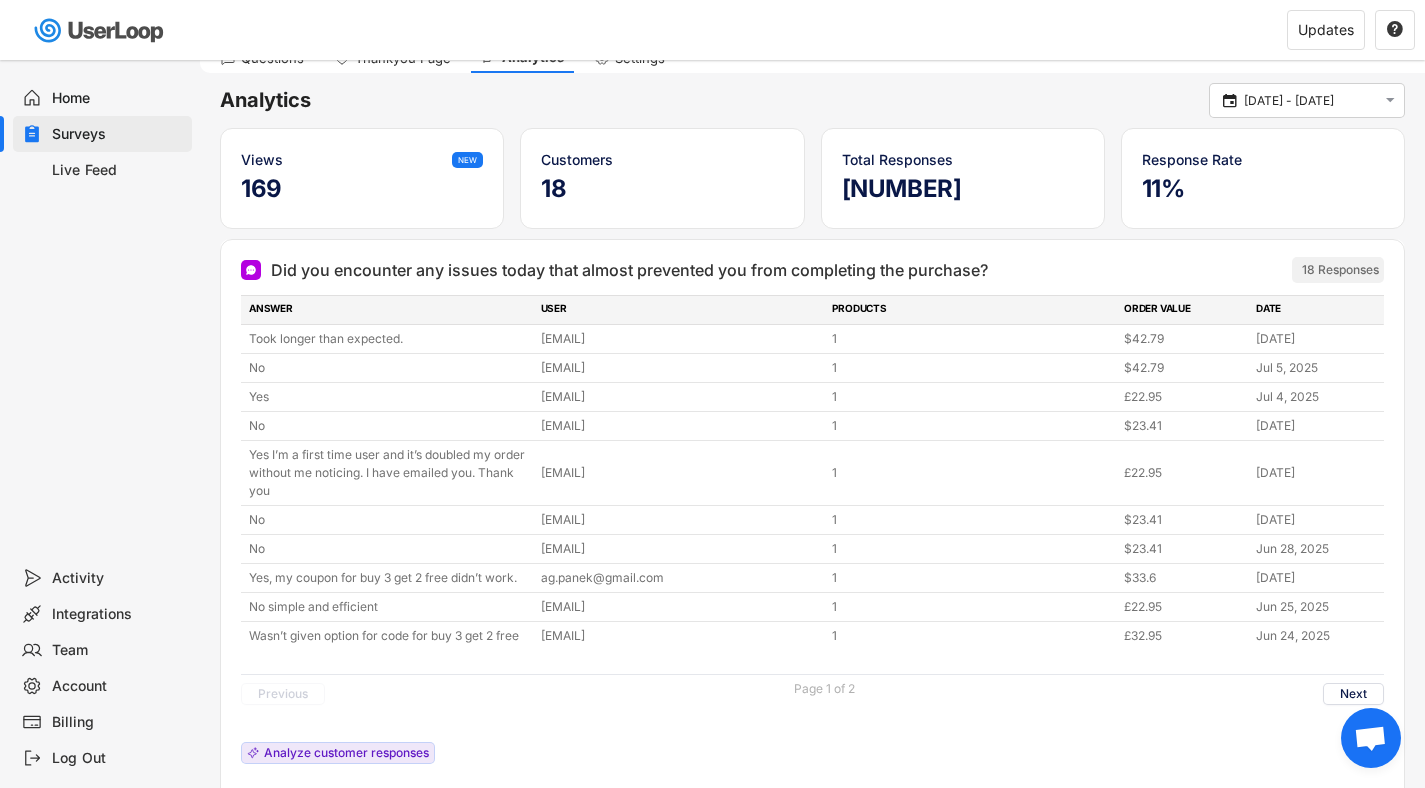 scroll, scrollTop: 79, scrollLeft: 0, axis: vertical 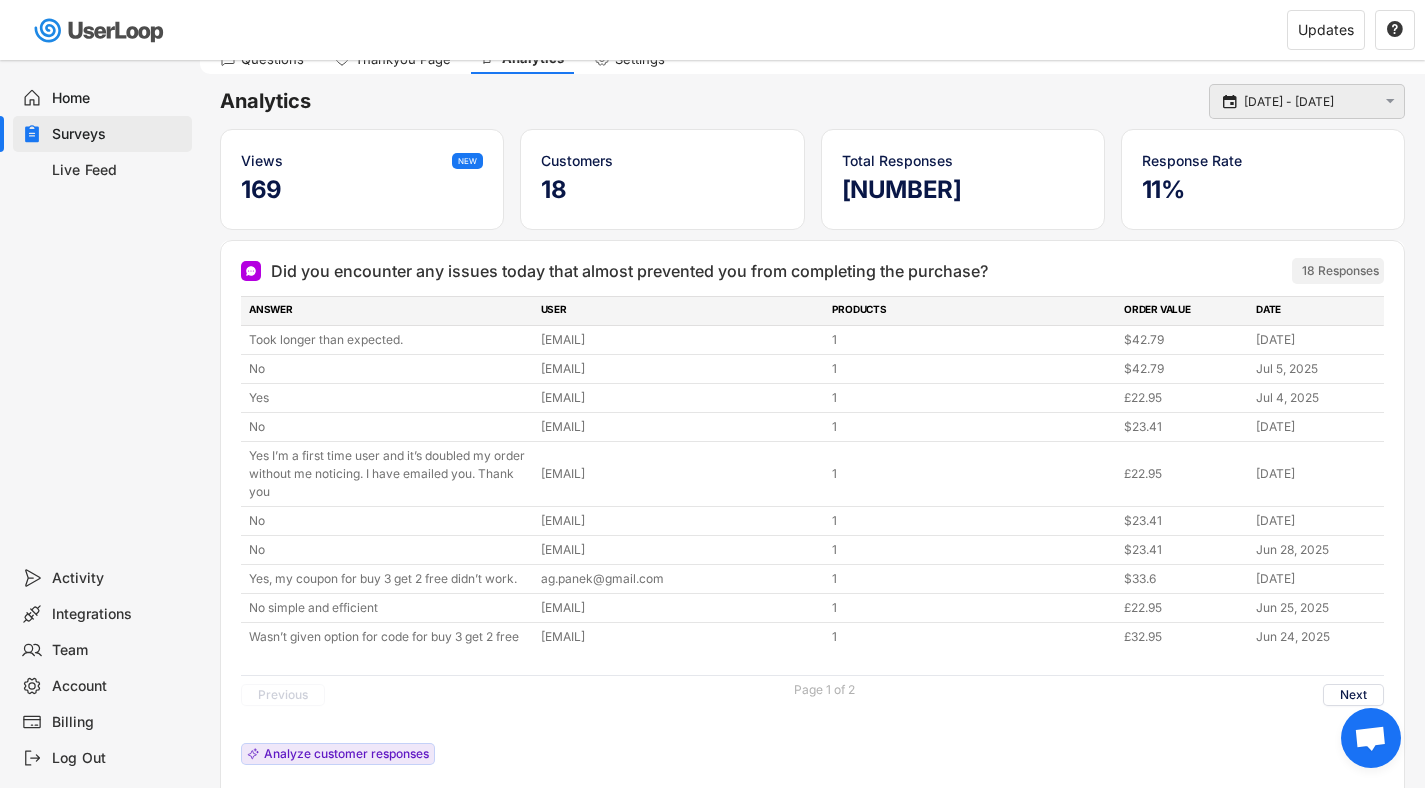 click on "[DATE] - [DATE]" at bounding box center (1310, 102) 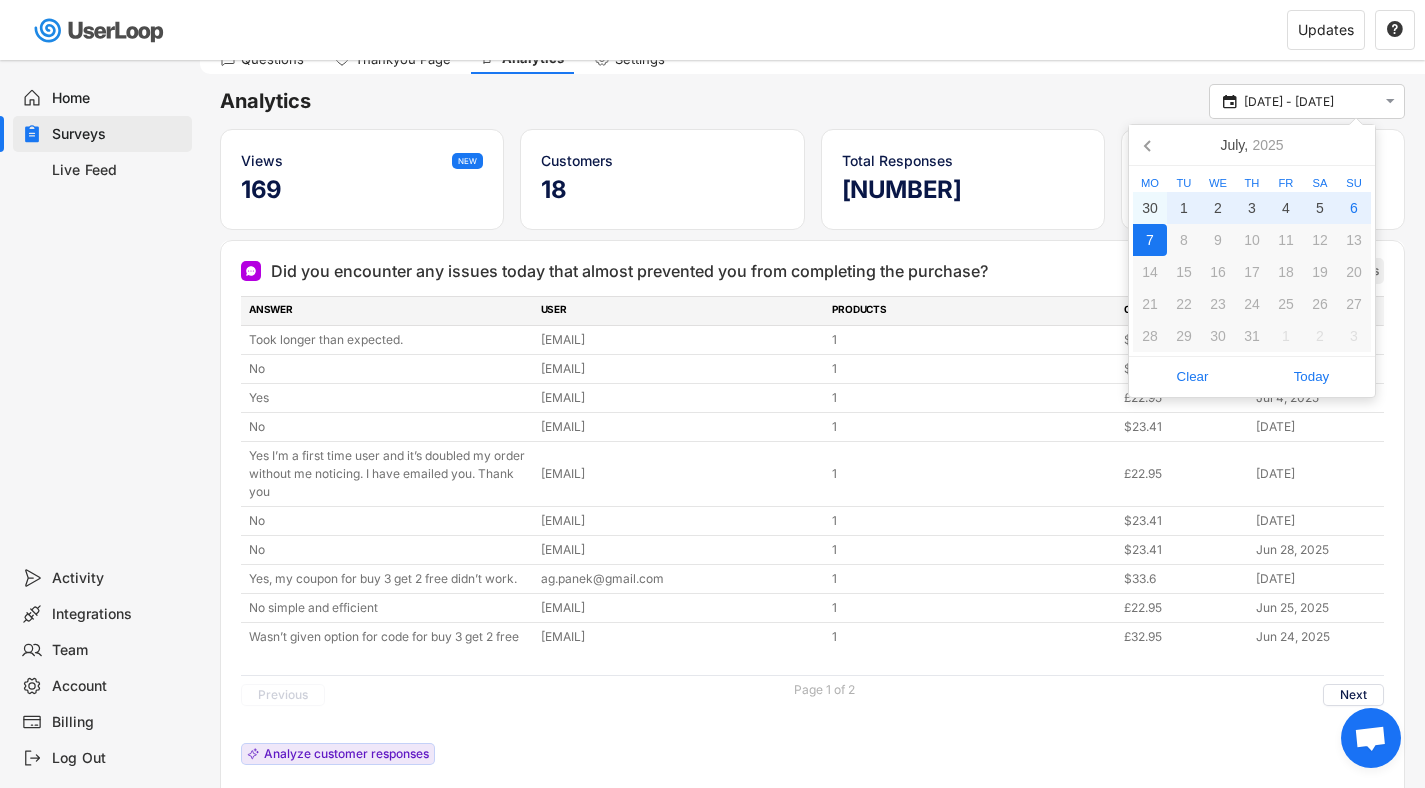 click on "Analytics

6 Jun - 7 Jul
" at bounding box center (812, 101) 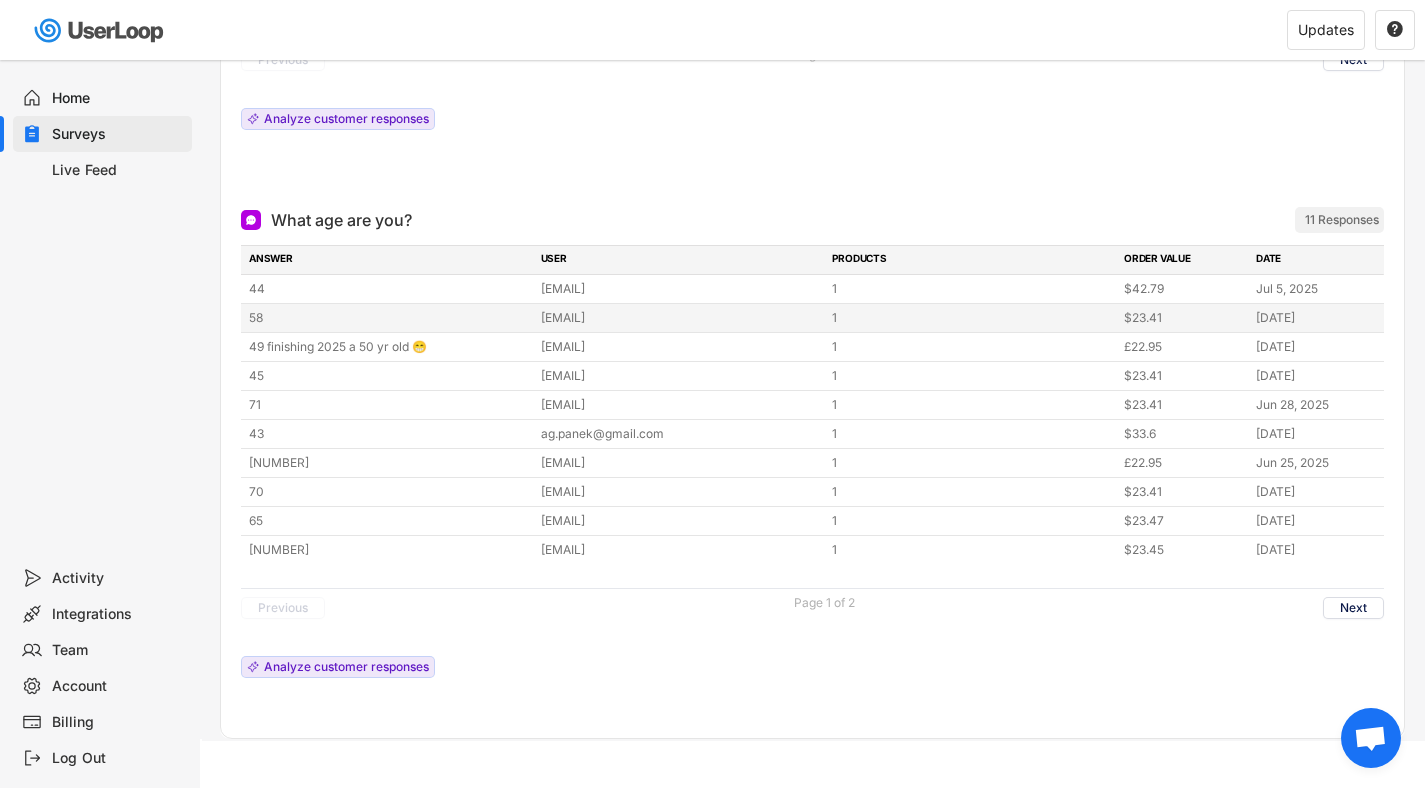 scroll, scrollTop: 2033, scrollLeft: 0, axis: vertical 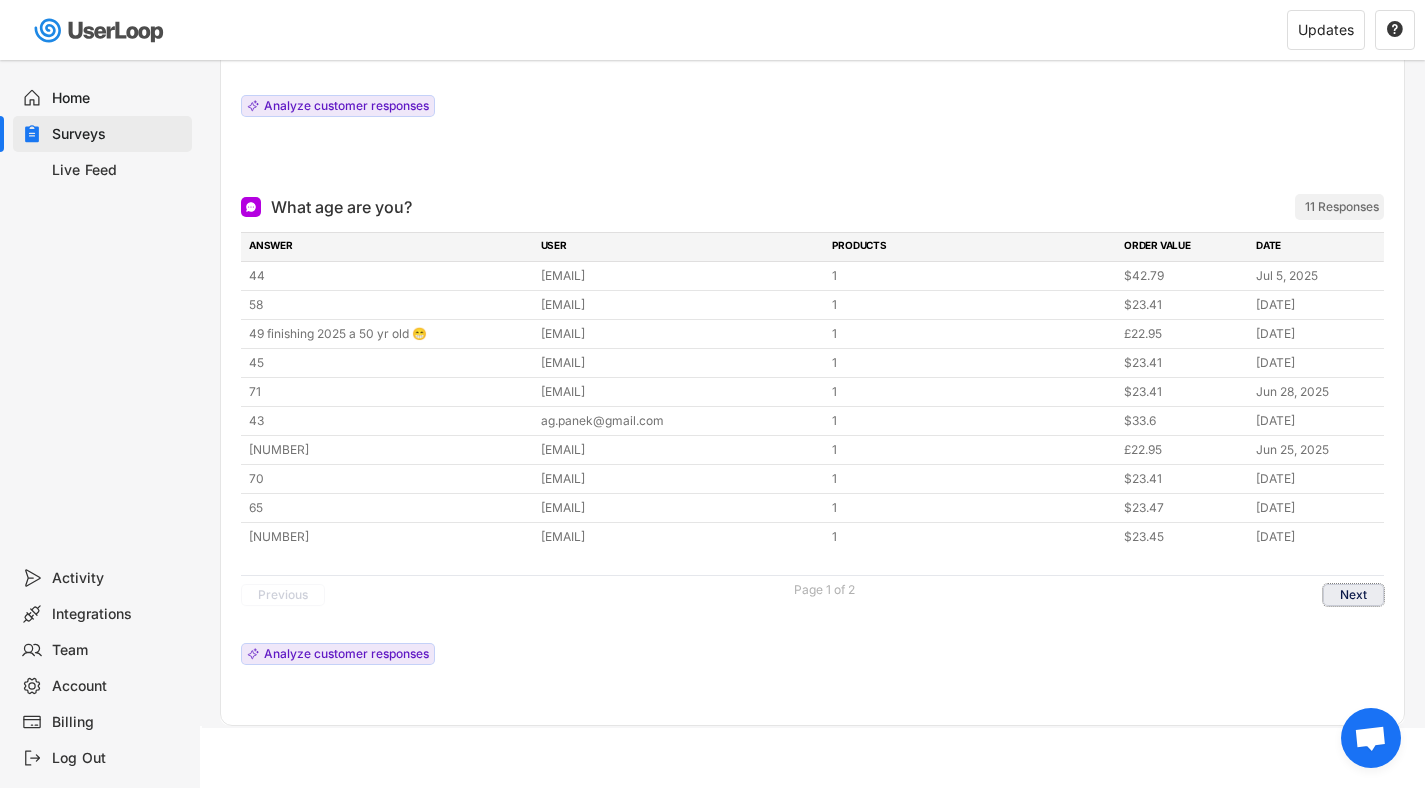 click on "Next" at bounding box center (1353, 595) 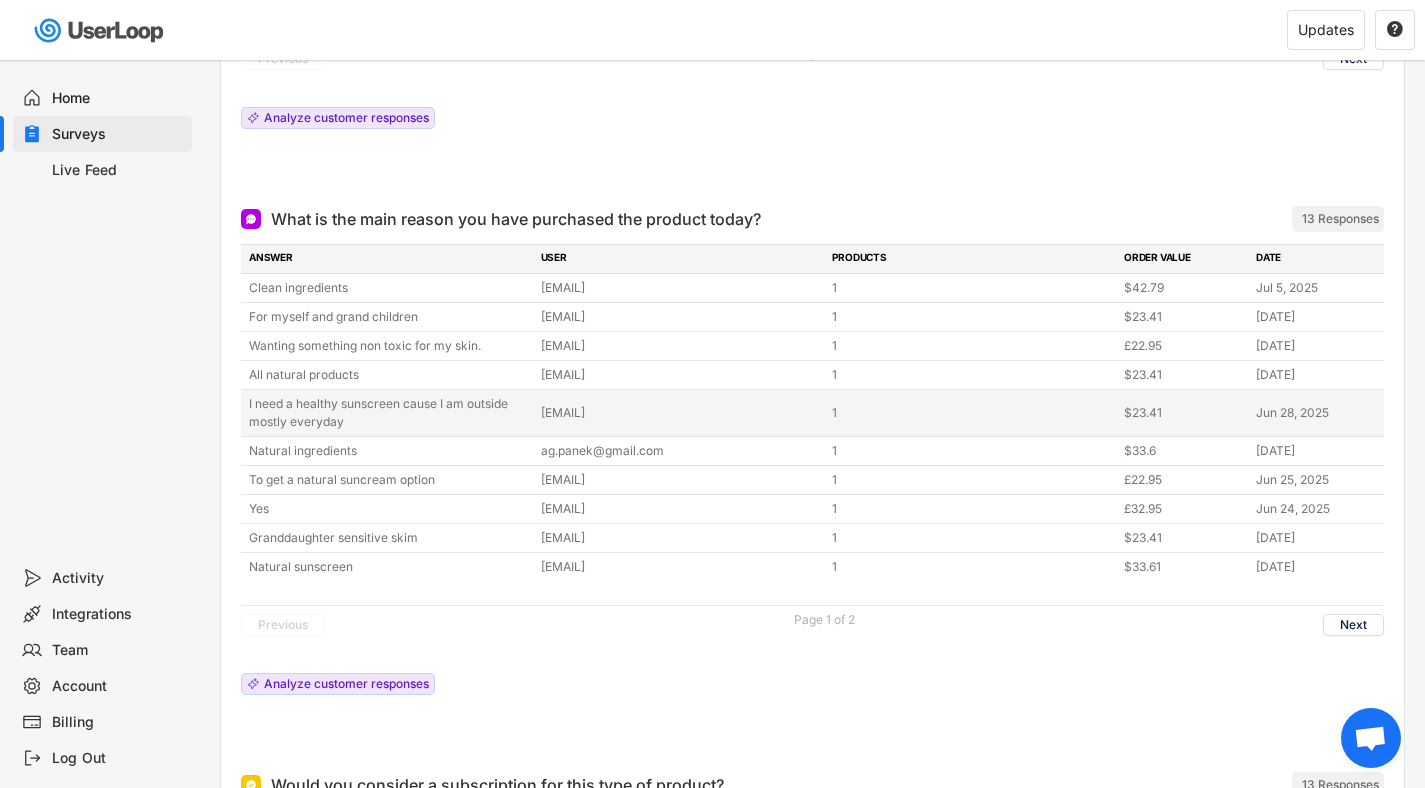 scroll, scrollTop: 716, scrollLeft: 0, axis: vertical 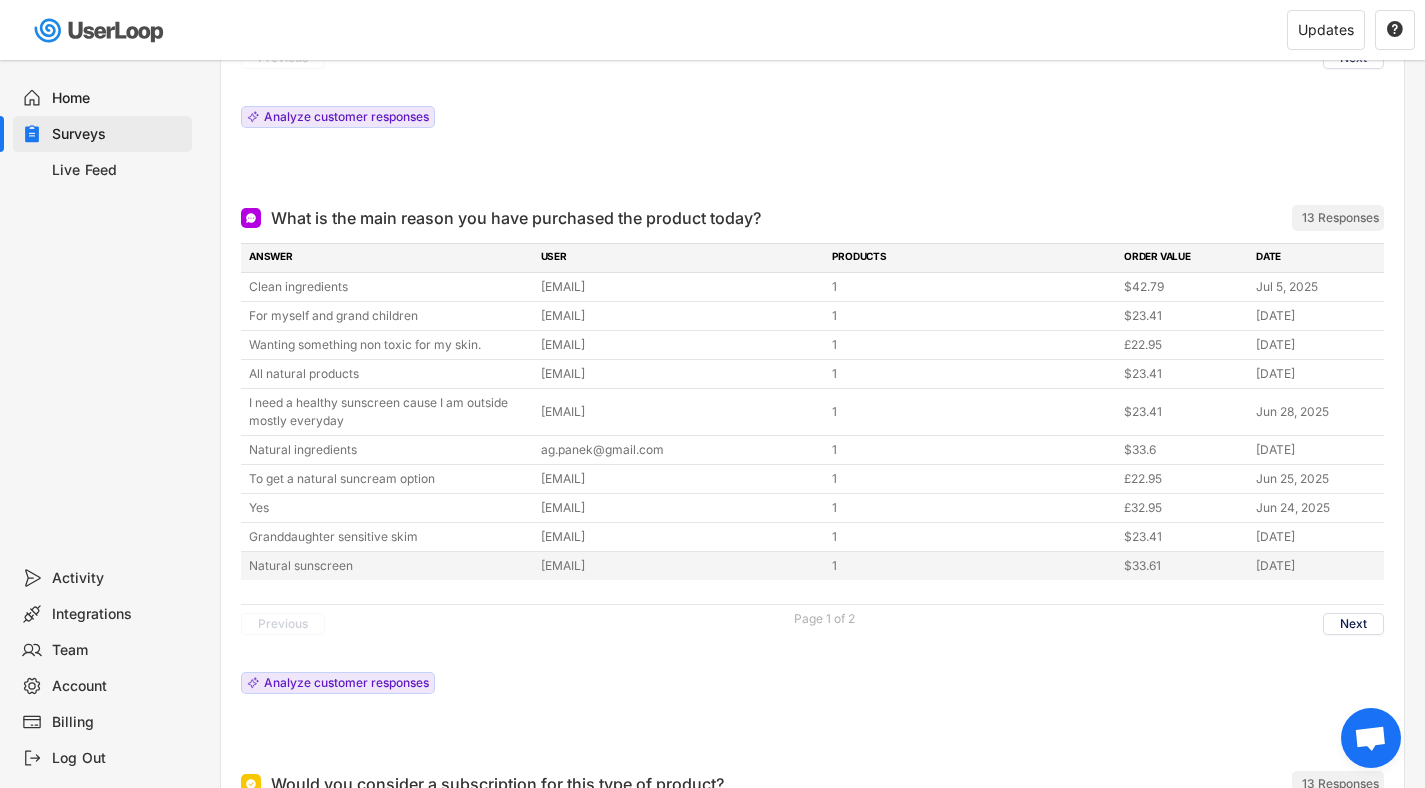 drag, startPoint x: 238, startPoint y: 287, endPoint x: 1344, endPoint y: 561, distance: 1139.4349 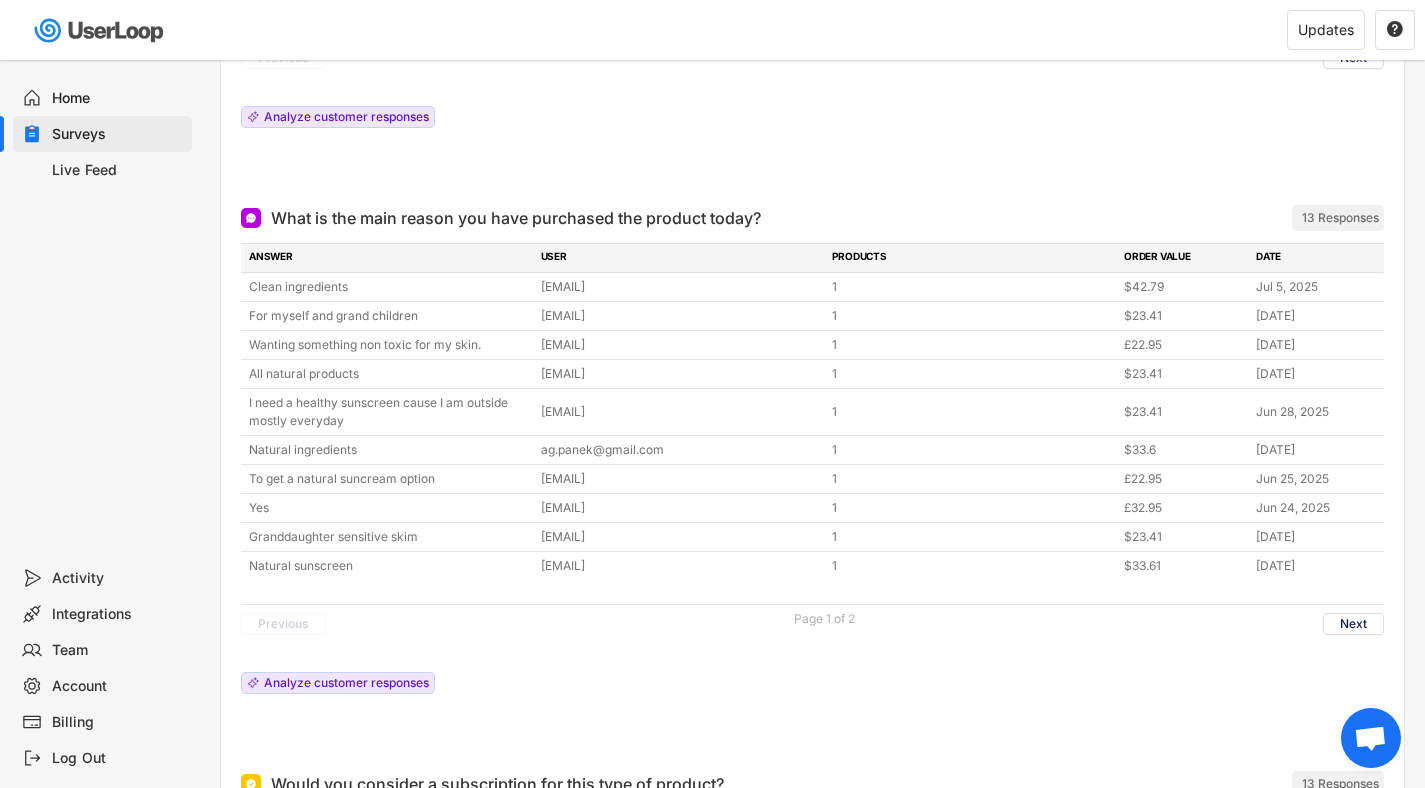 click at bounding box center (812, 168) 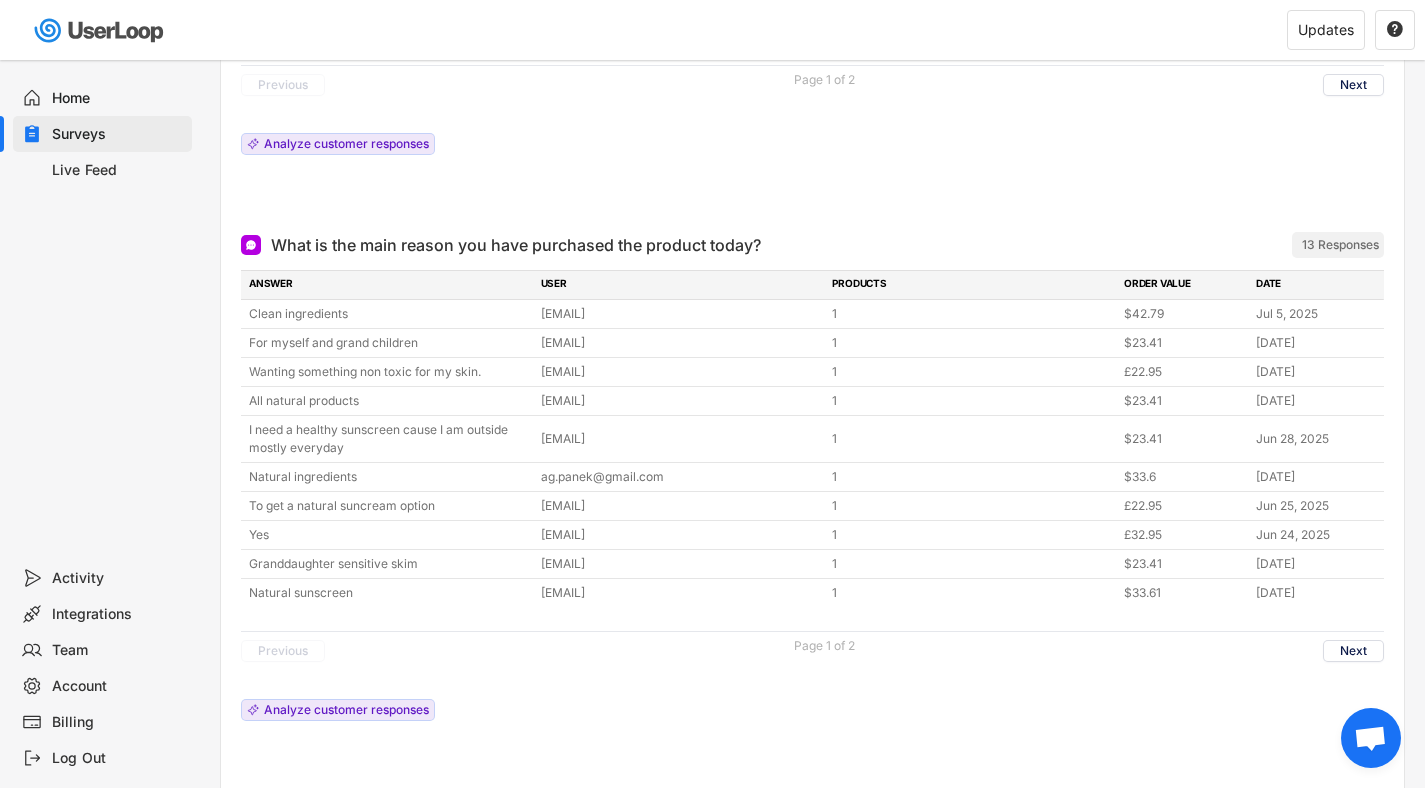 click on "13 Responses" at bounding box center [1340, 245] 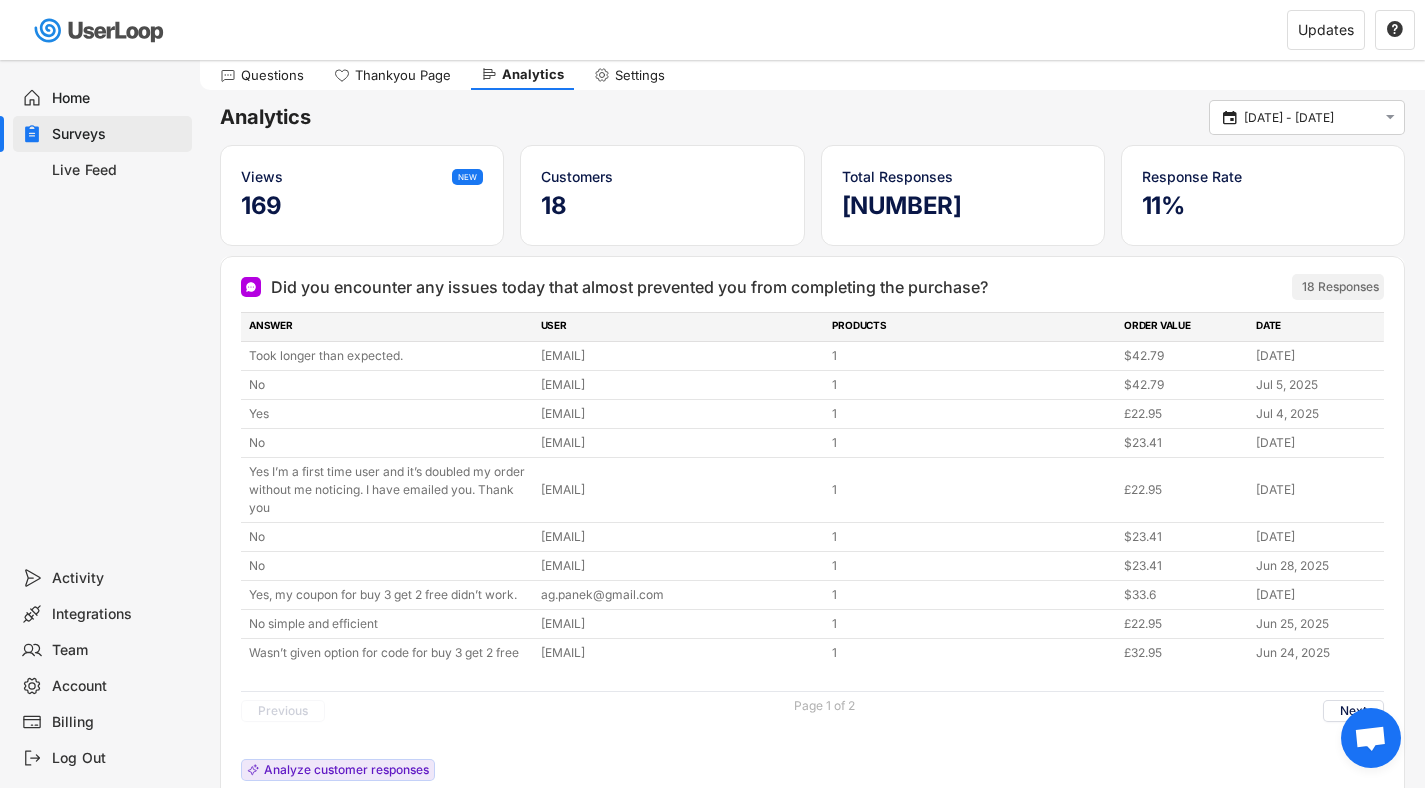 scroll, scrollTop: 0, scrollLeft: 0, axis: both 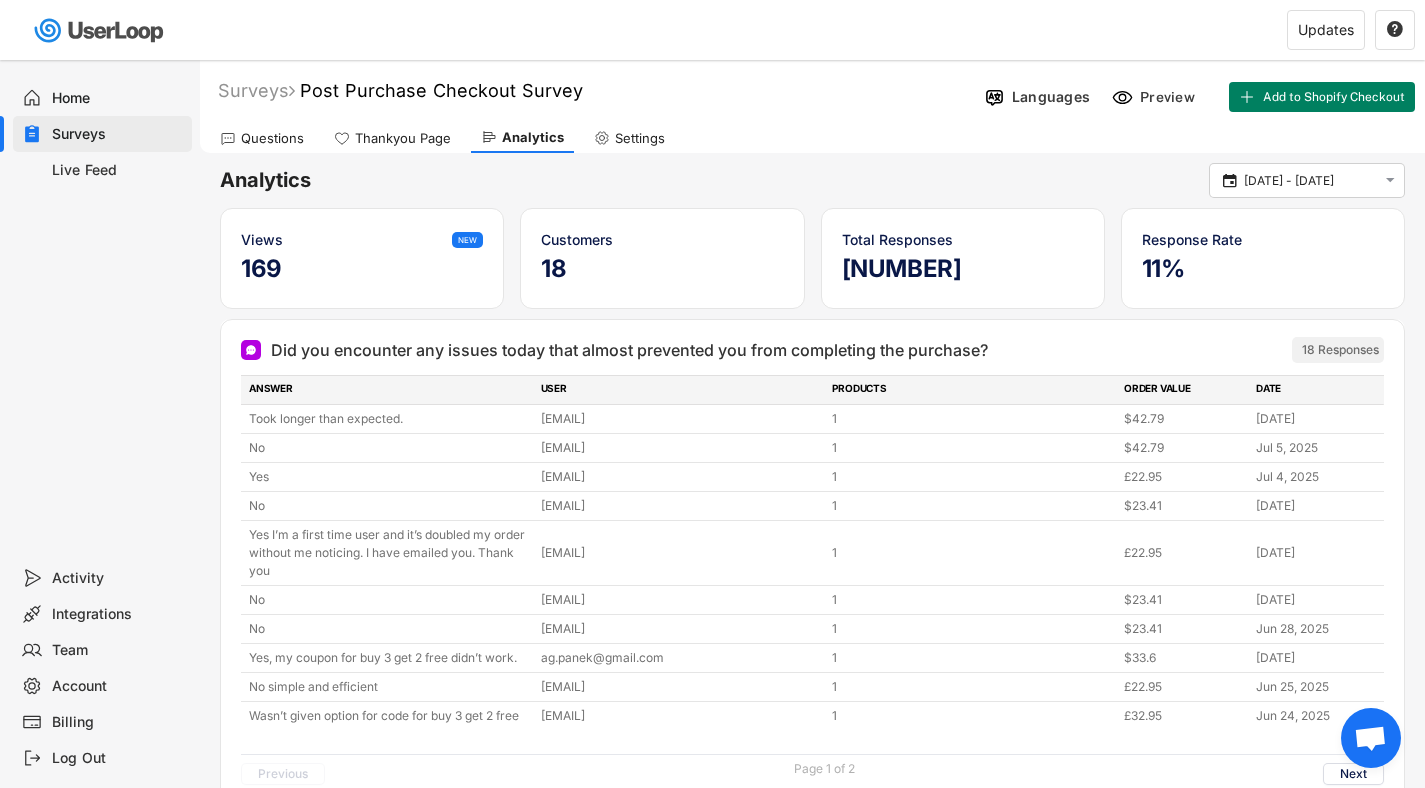 click at bounding box center (1370, 740) 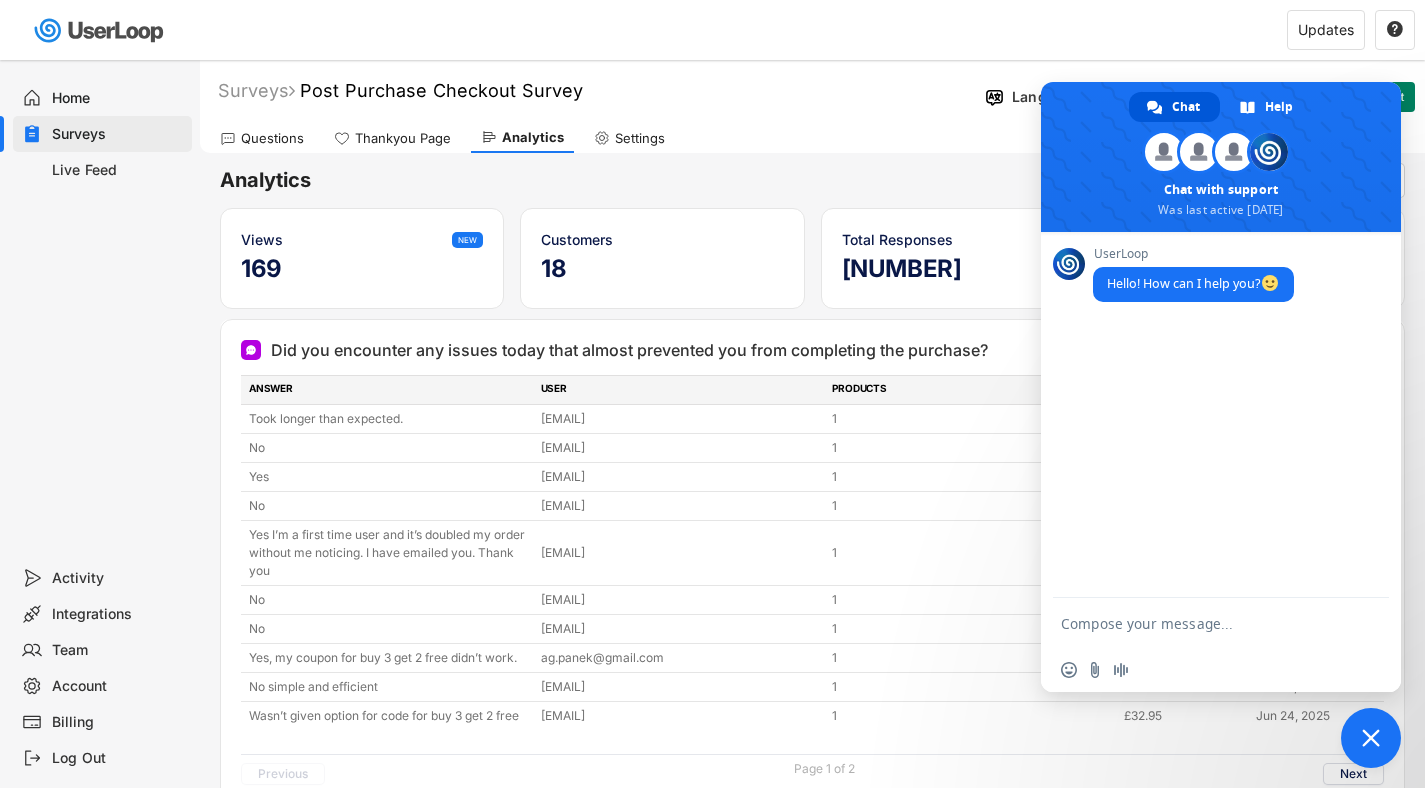 scroll, scrollTop: 0, scrollLeft: 0, axis: both 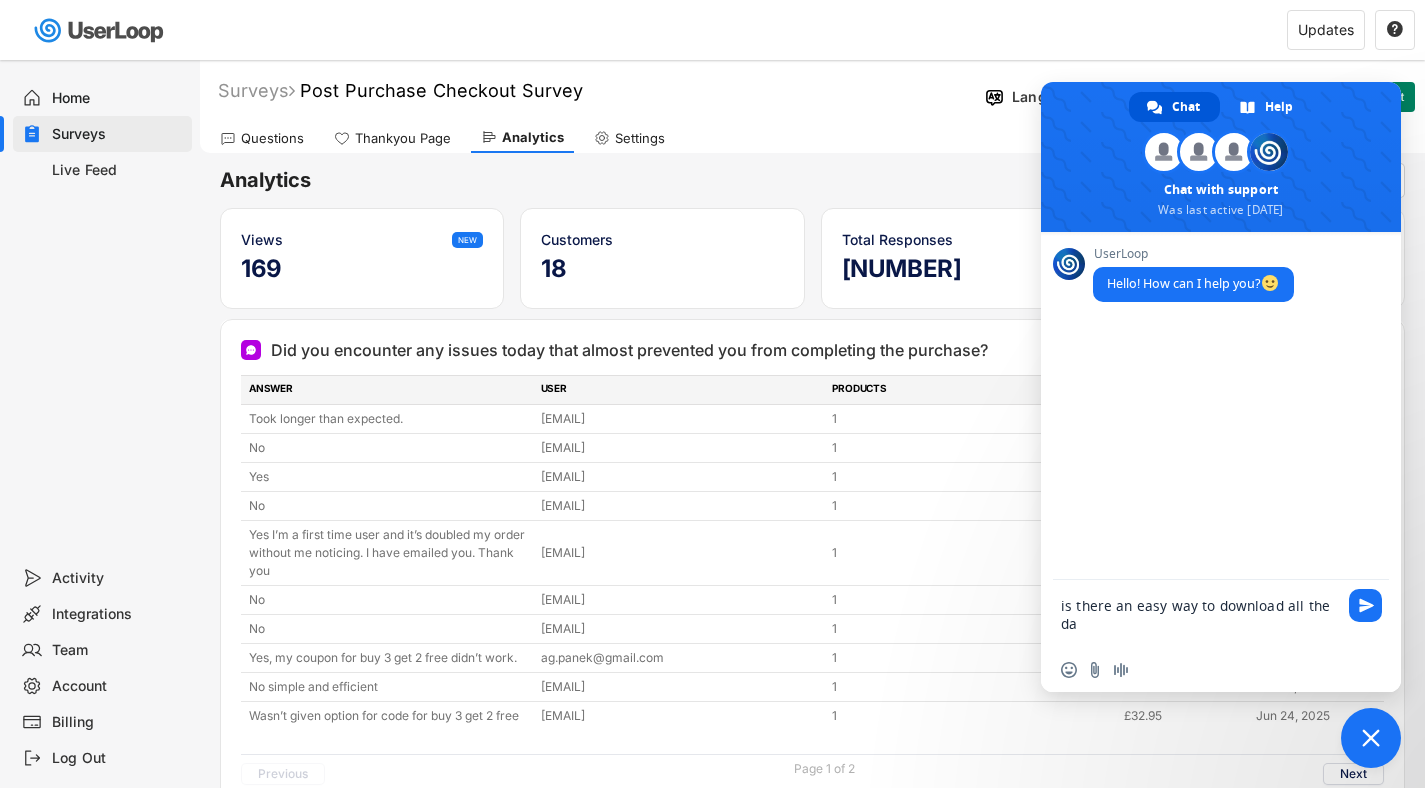 type on "is there an easy way to download all the dat" 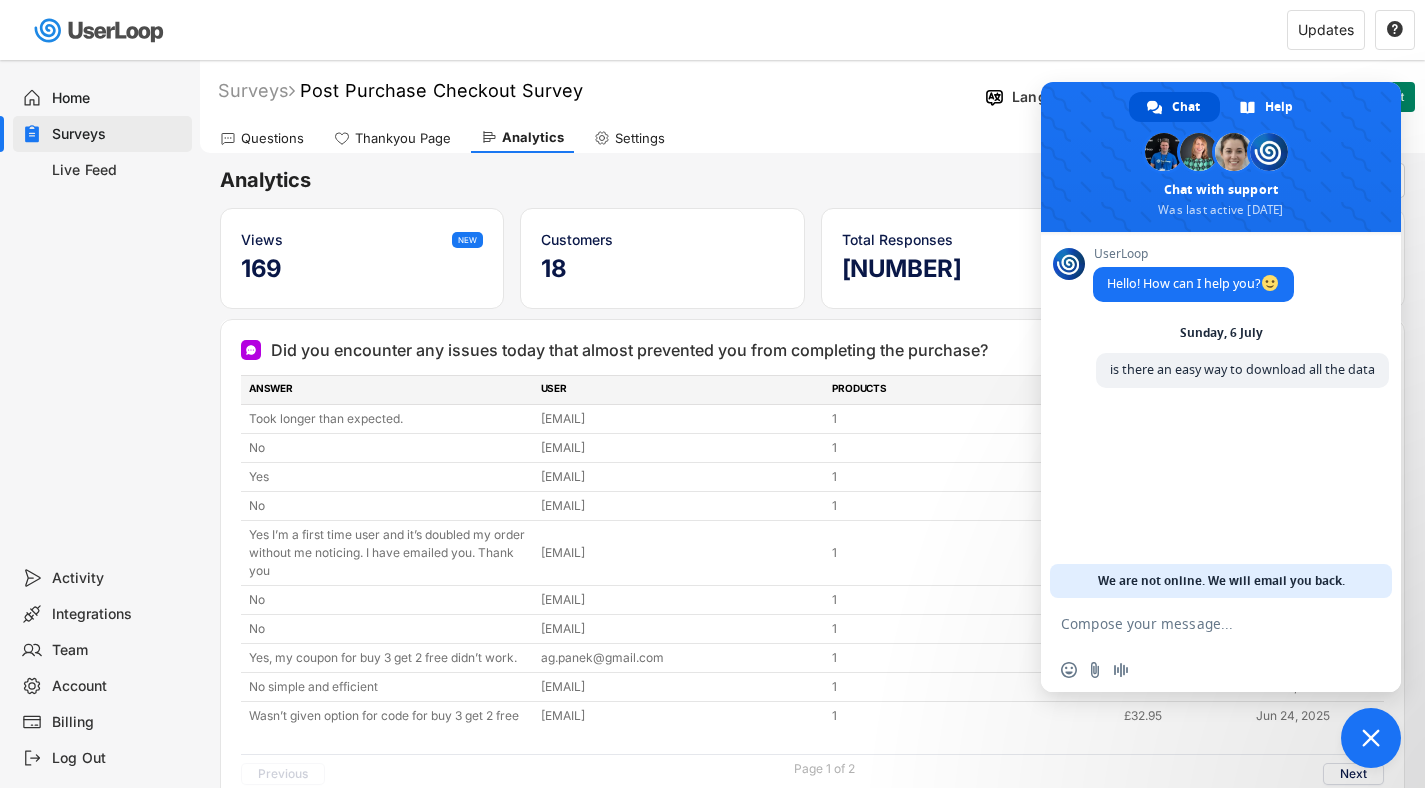click at bounding box center (1371, 738) 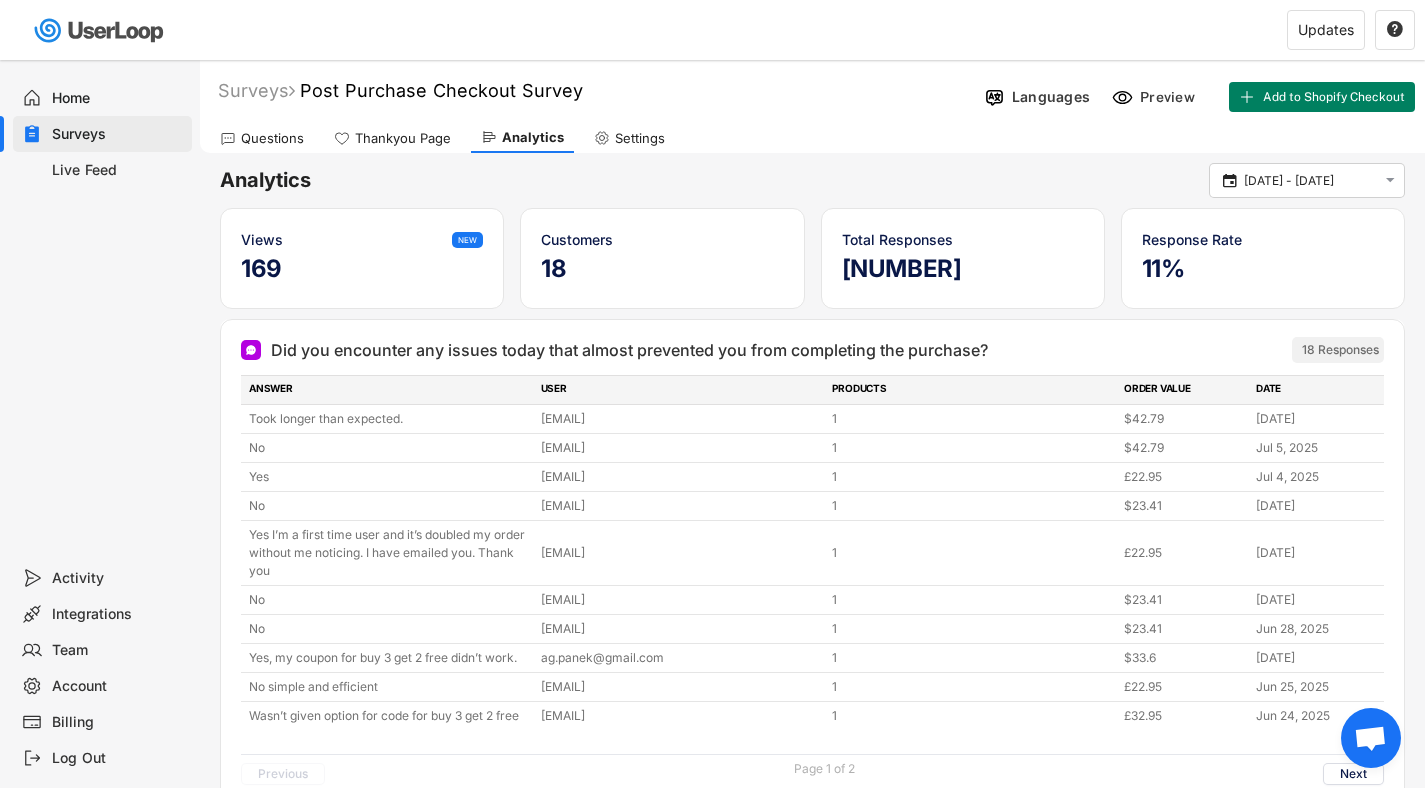 click on "Activity" at bounding box center [118, 578] 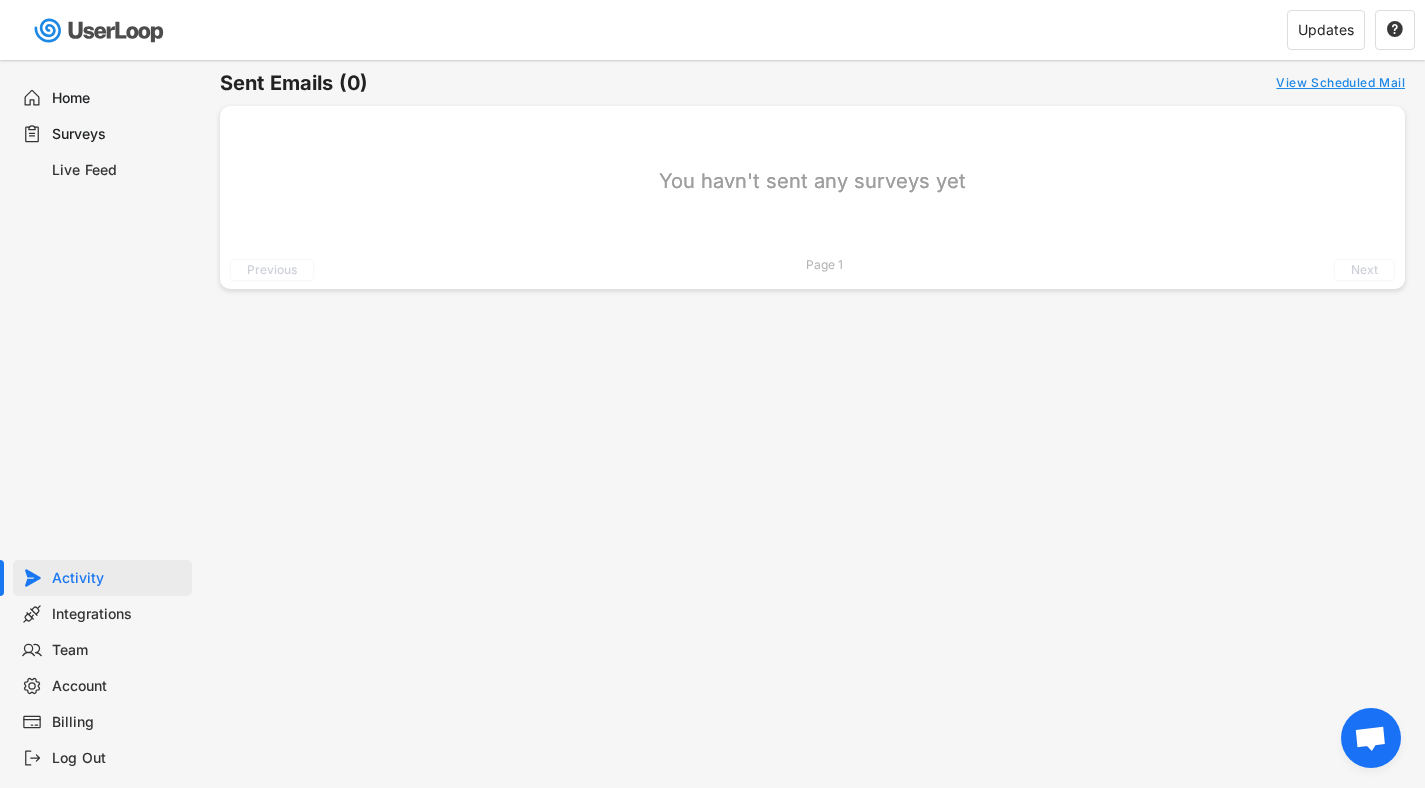 click on "Live Feed" at bounding box center [118, 170] 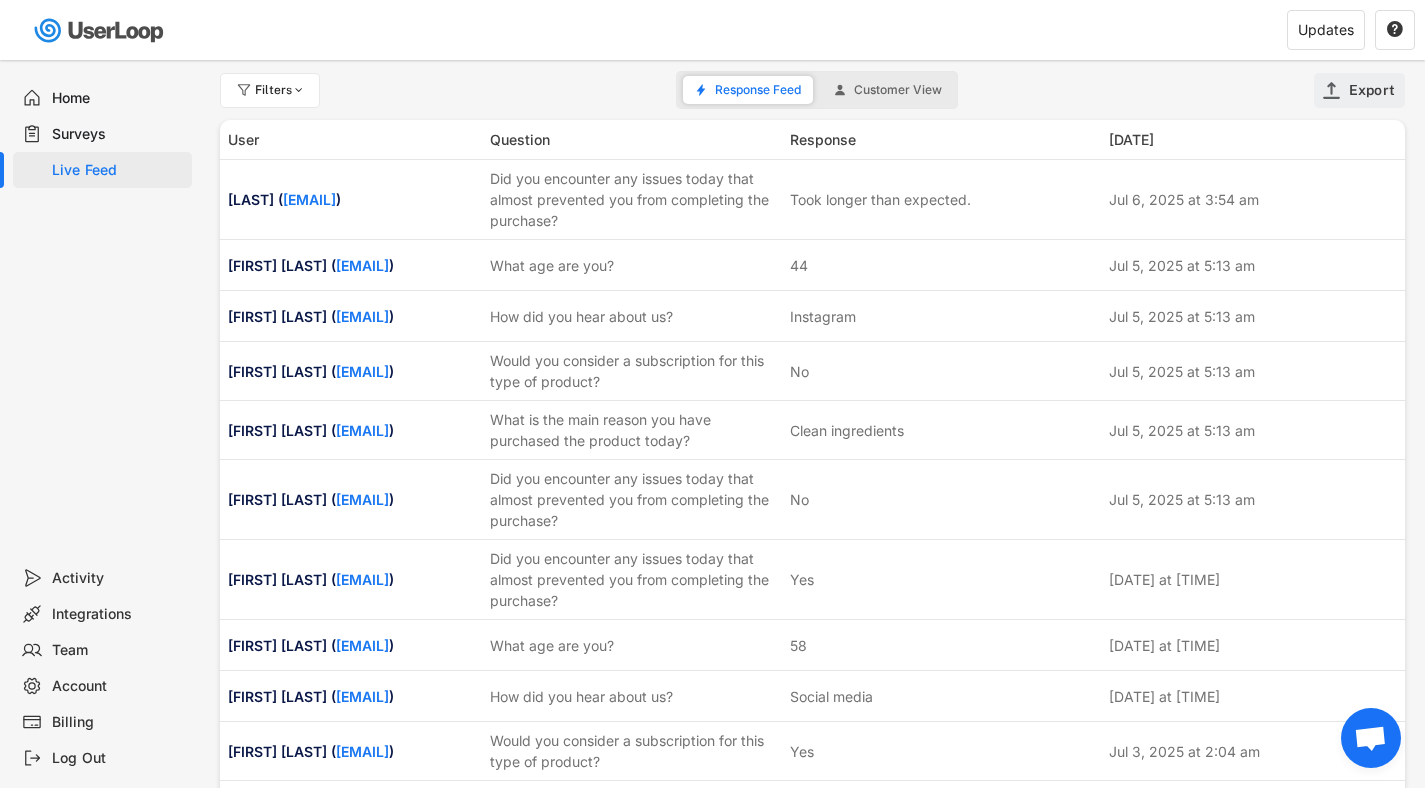 click on "Export" at bounding box center [1372, 90] 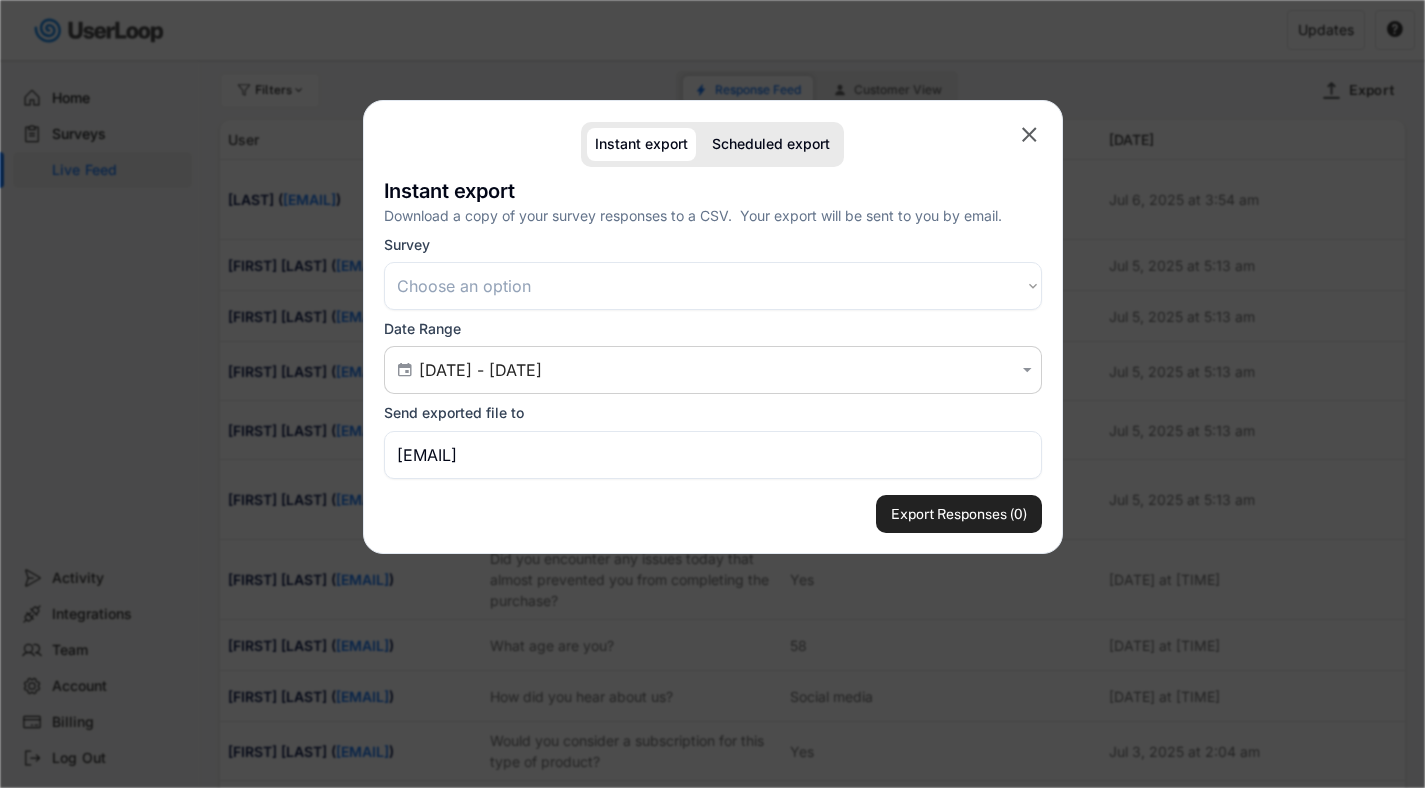 click on "Choose an option Post Purchase Checkout Survey Customer Satisfaction Survey" at bounding box center (713, 286) 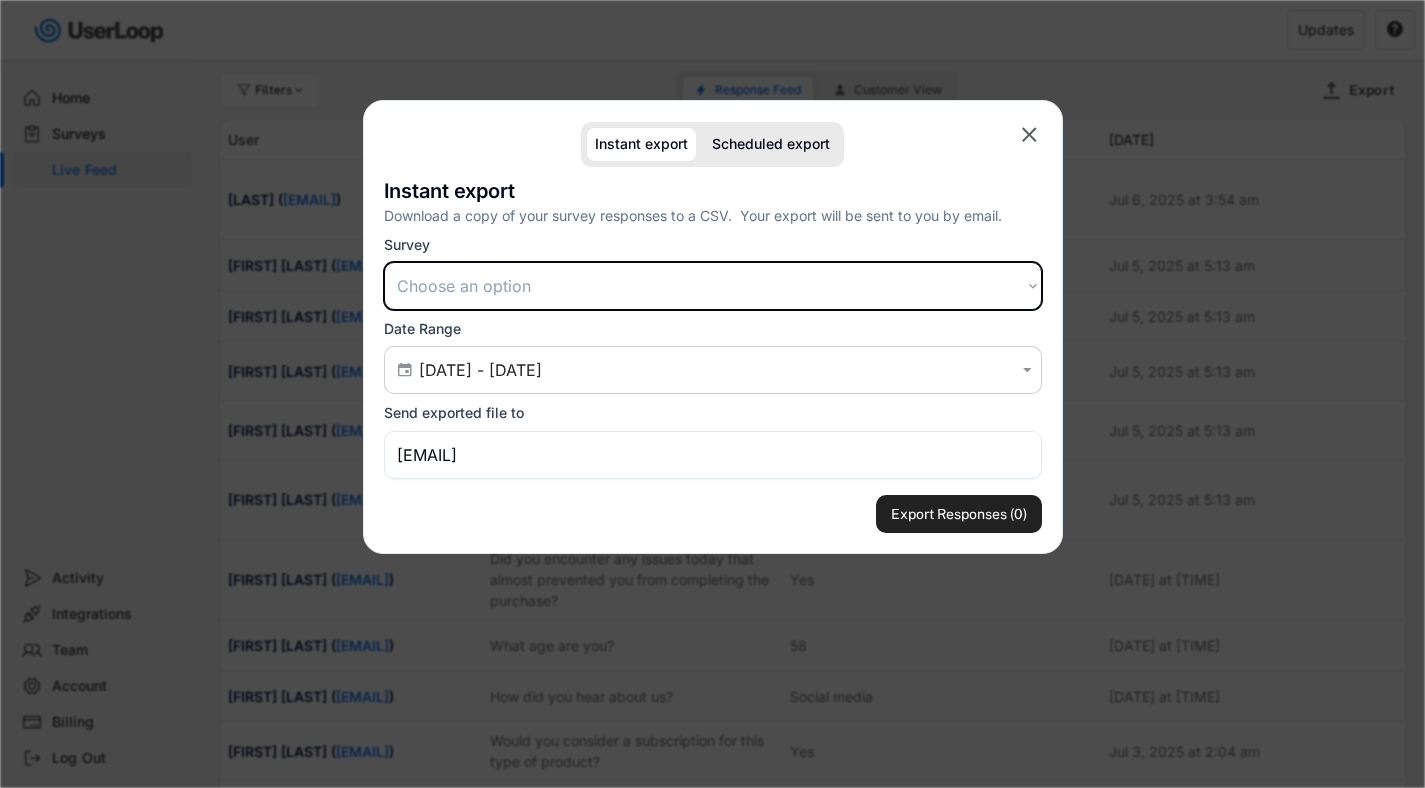 select on ""1348695171700984260__LOOKUP__1747056169137x724251516845295200"" 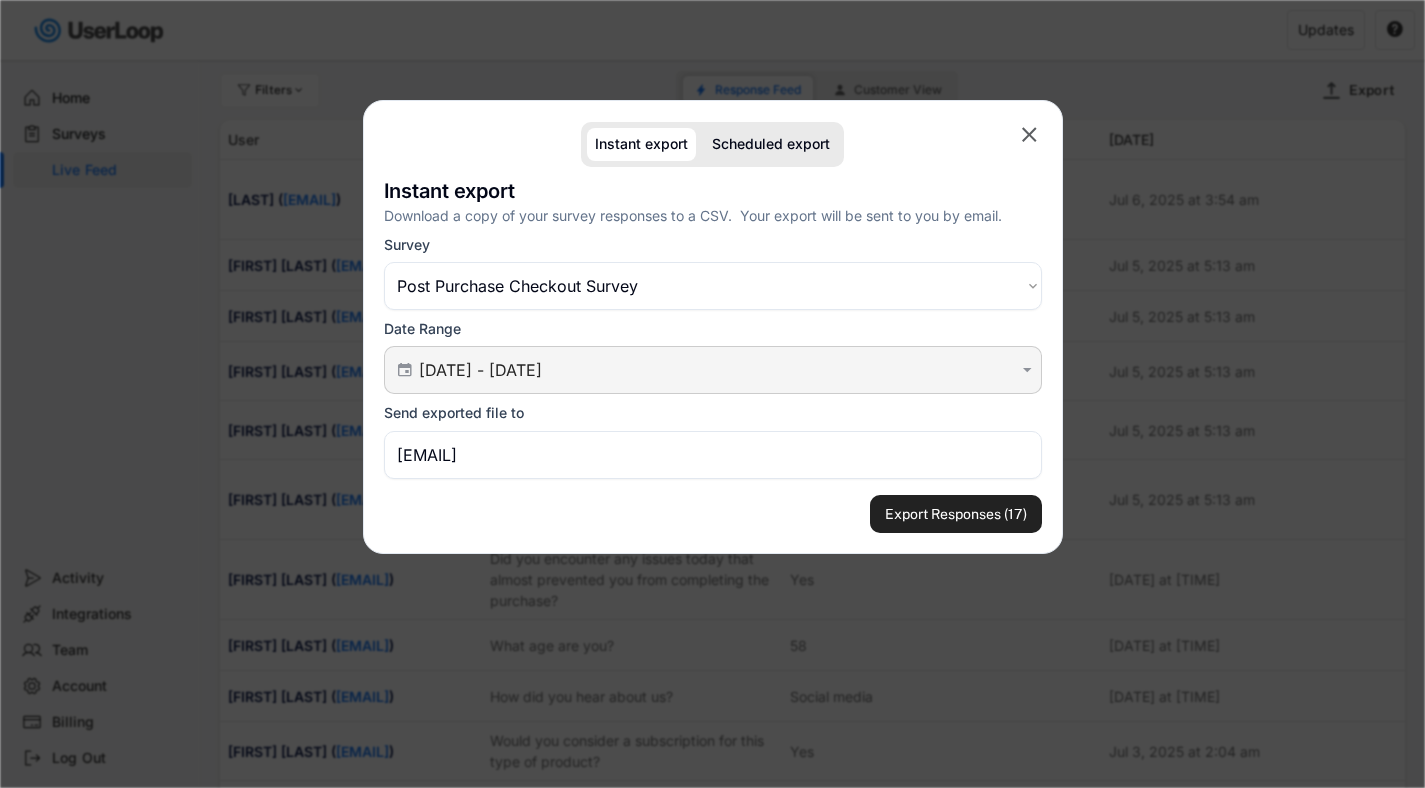 click on "[DATE] - [DATE]" at bounding box center (716, 370) 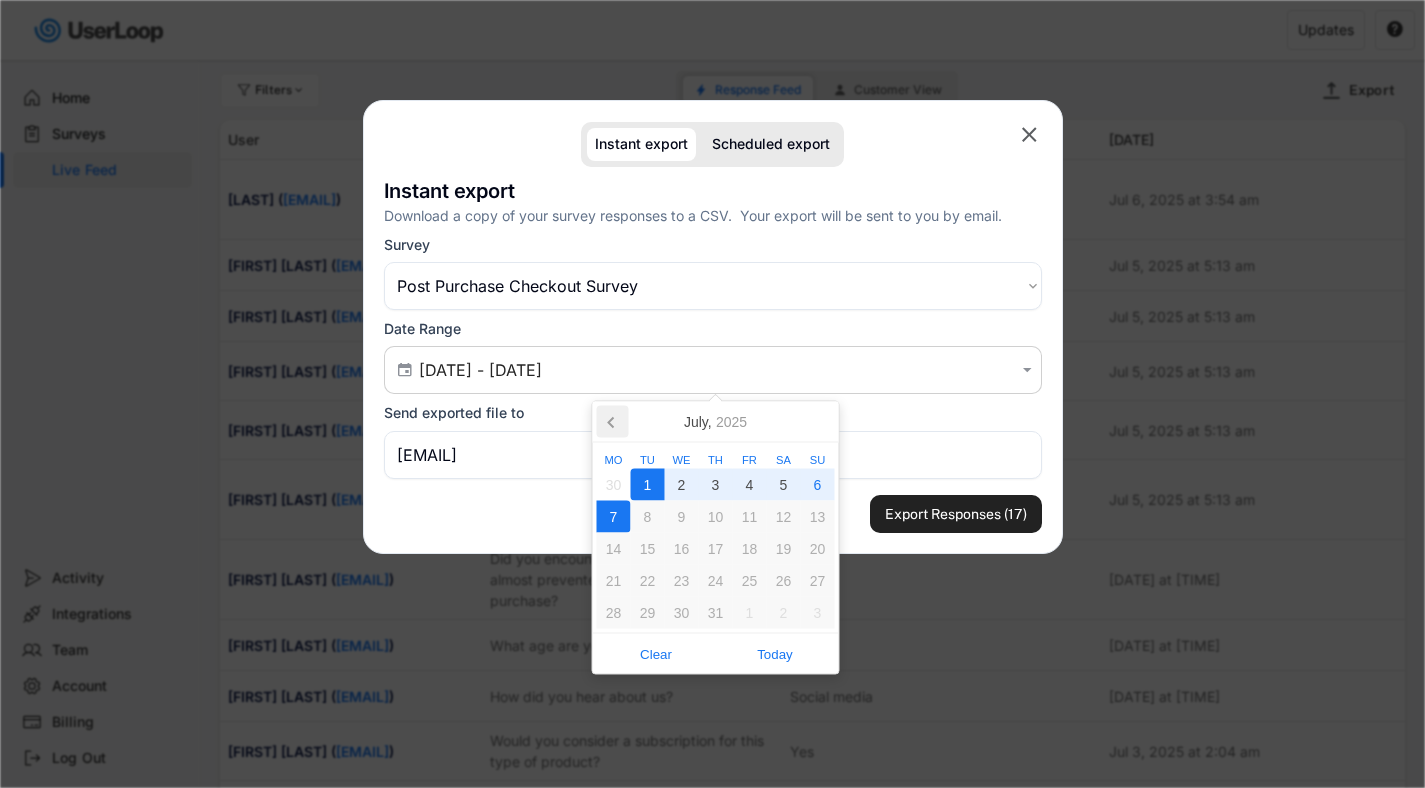 click at bounding box center (613, 422) 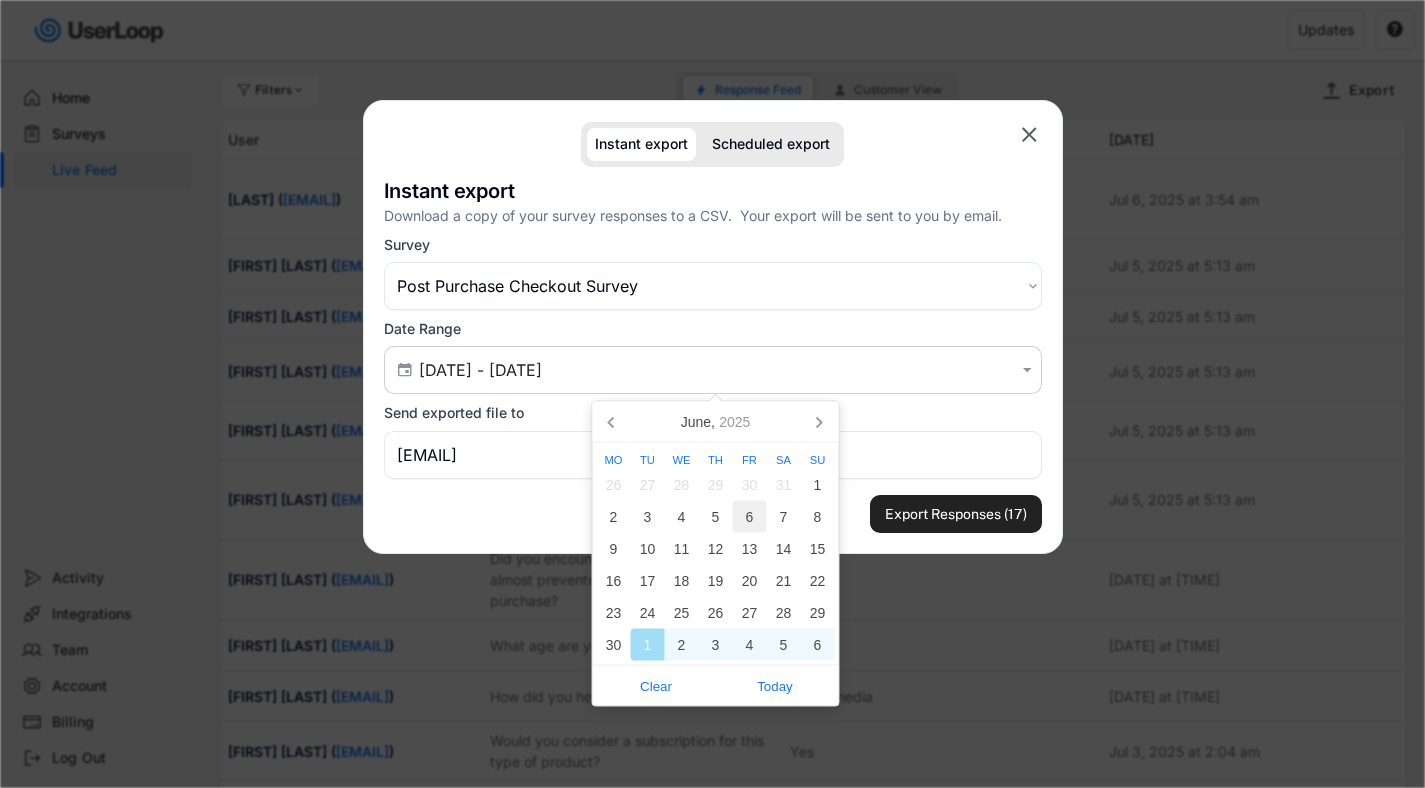 click on "6" at bounding box center (750, 517) 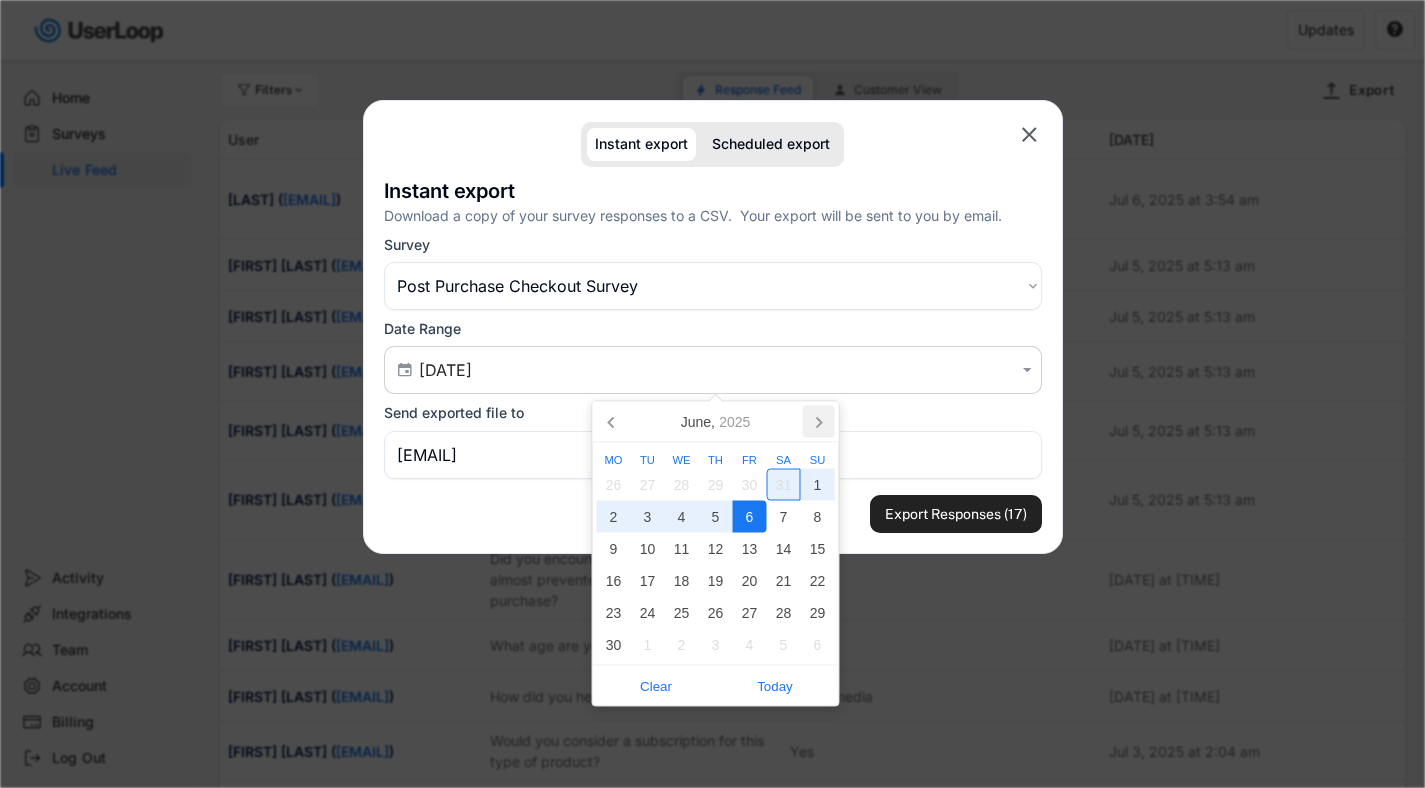 click at bounding box center [611, 423] 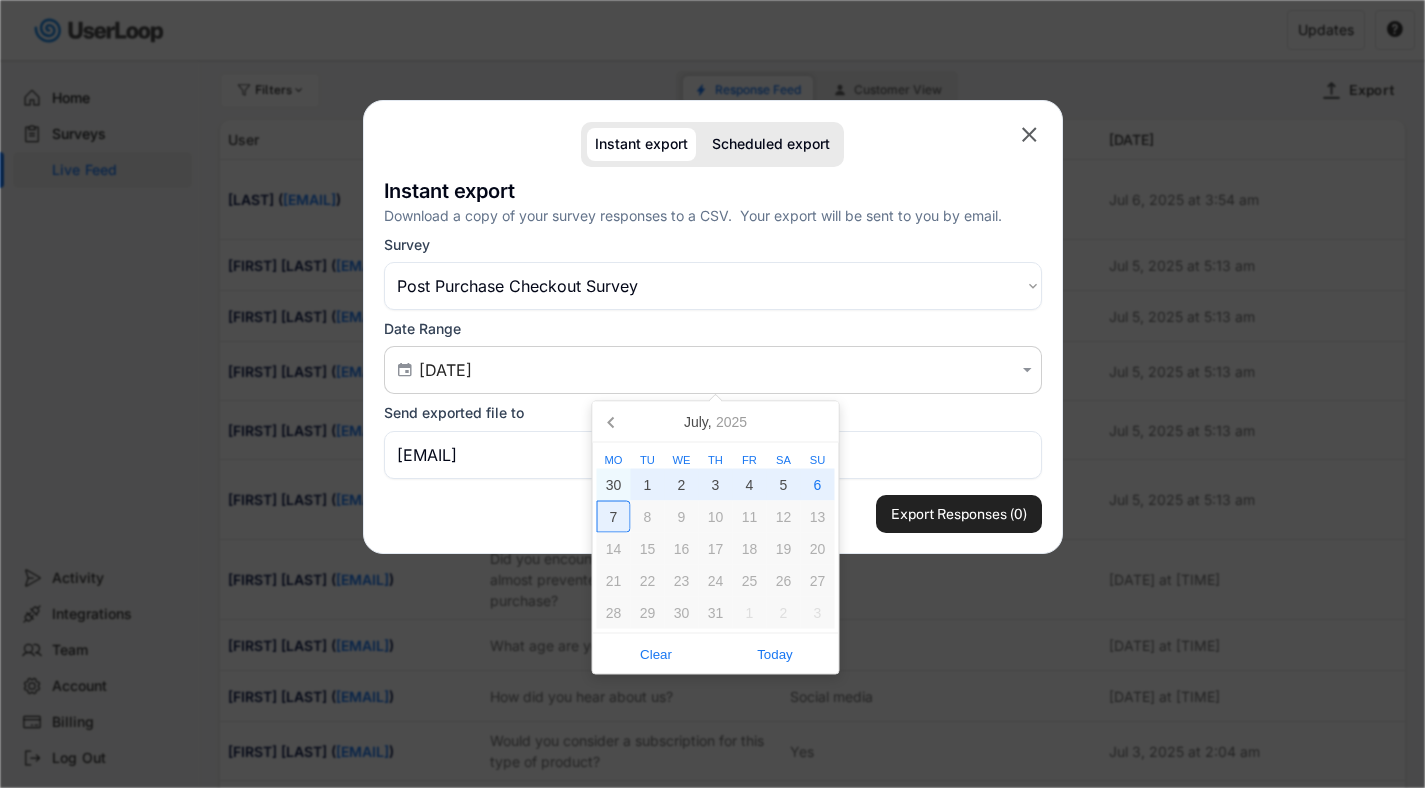 click on "7" at bounding box center [614, 517] 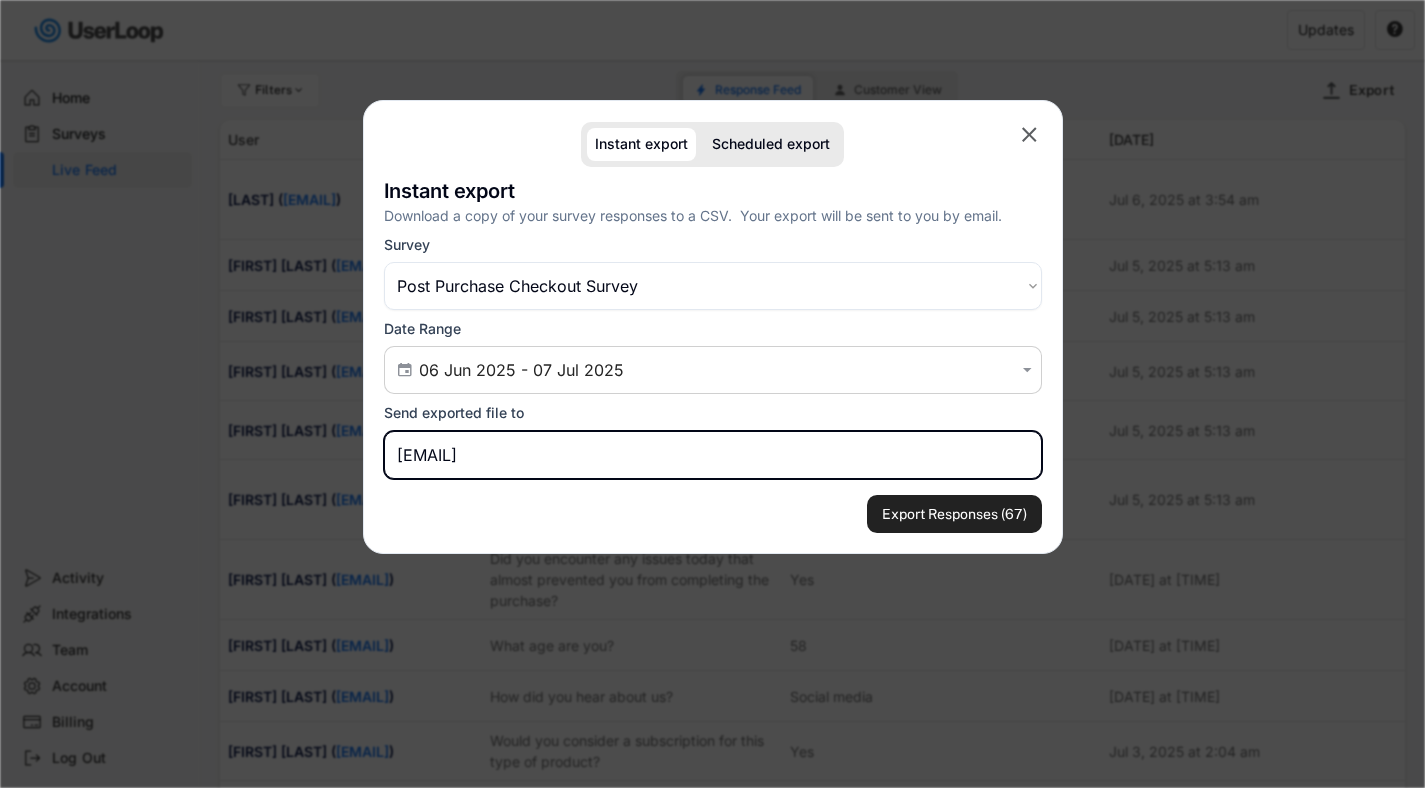 click on "[EMAIL]" at bounding box center [713, 455] 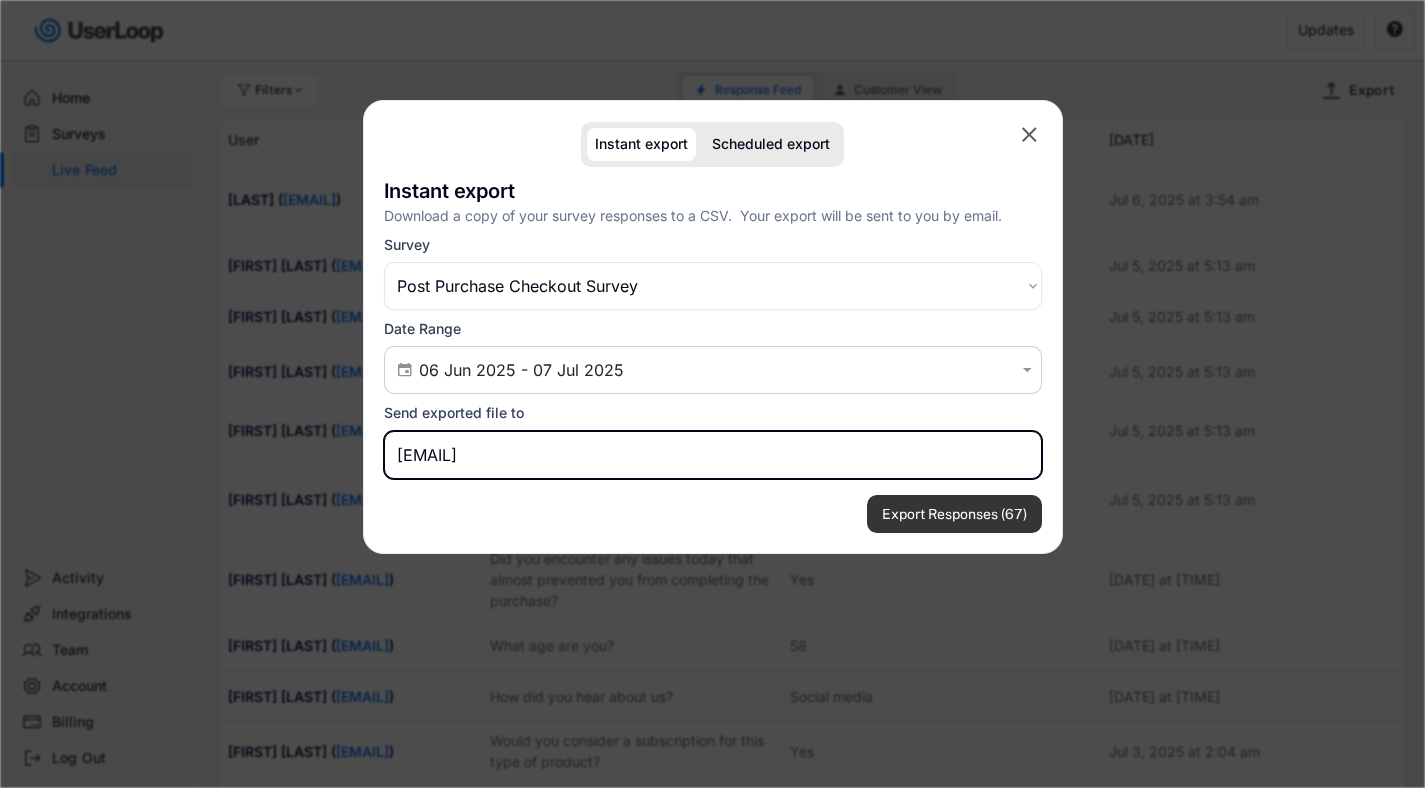 type on "[EMAIL]" 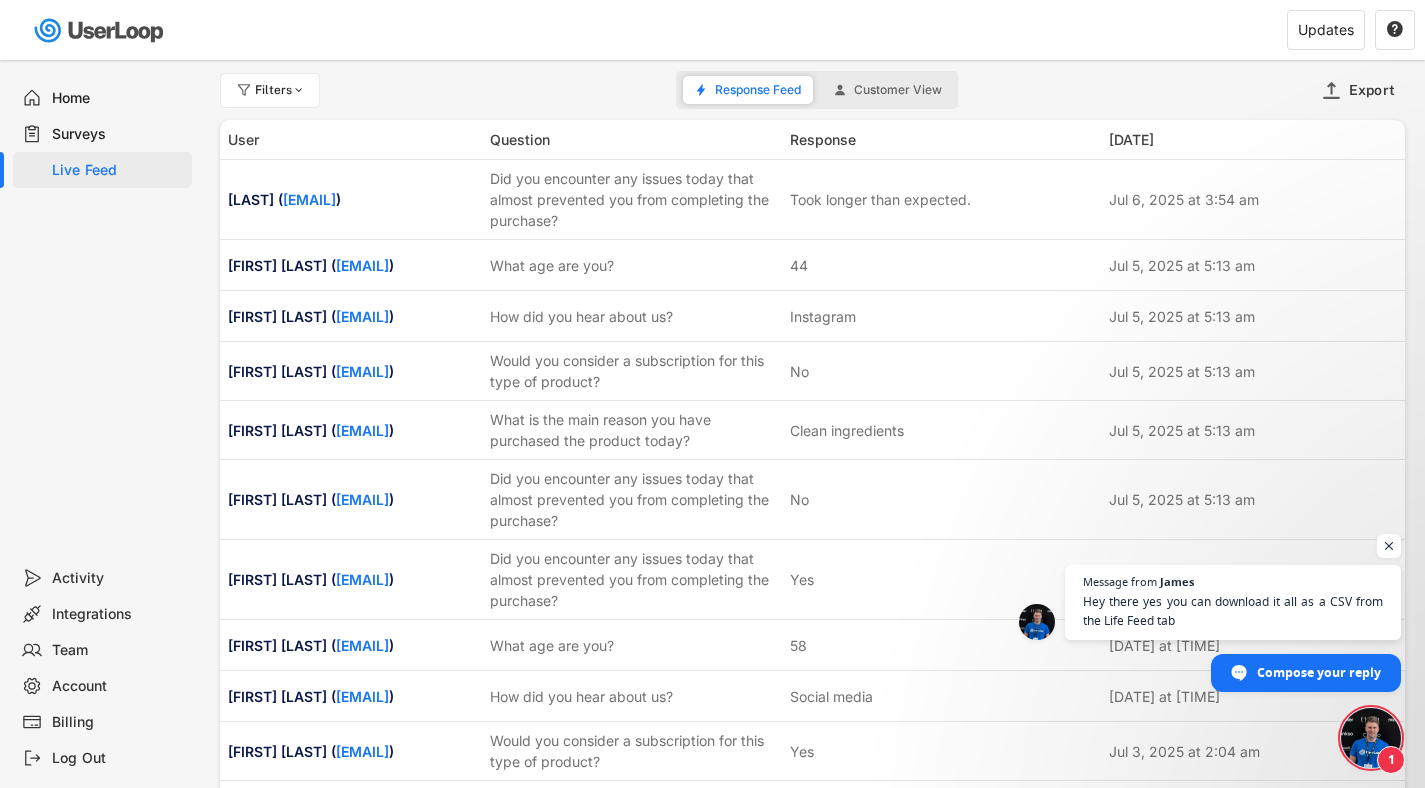 click at bounding box center [1371, 738] 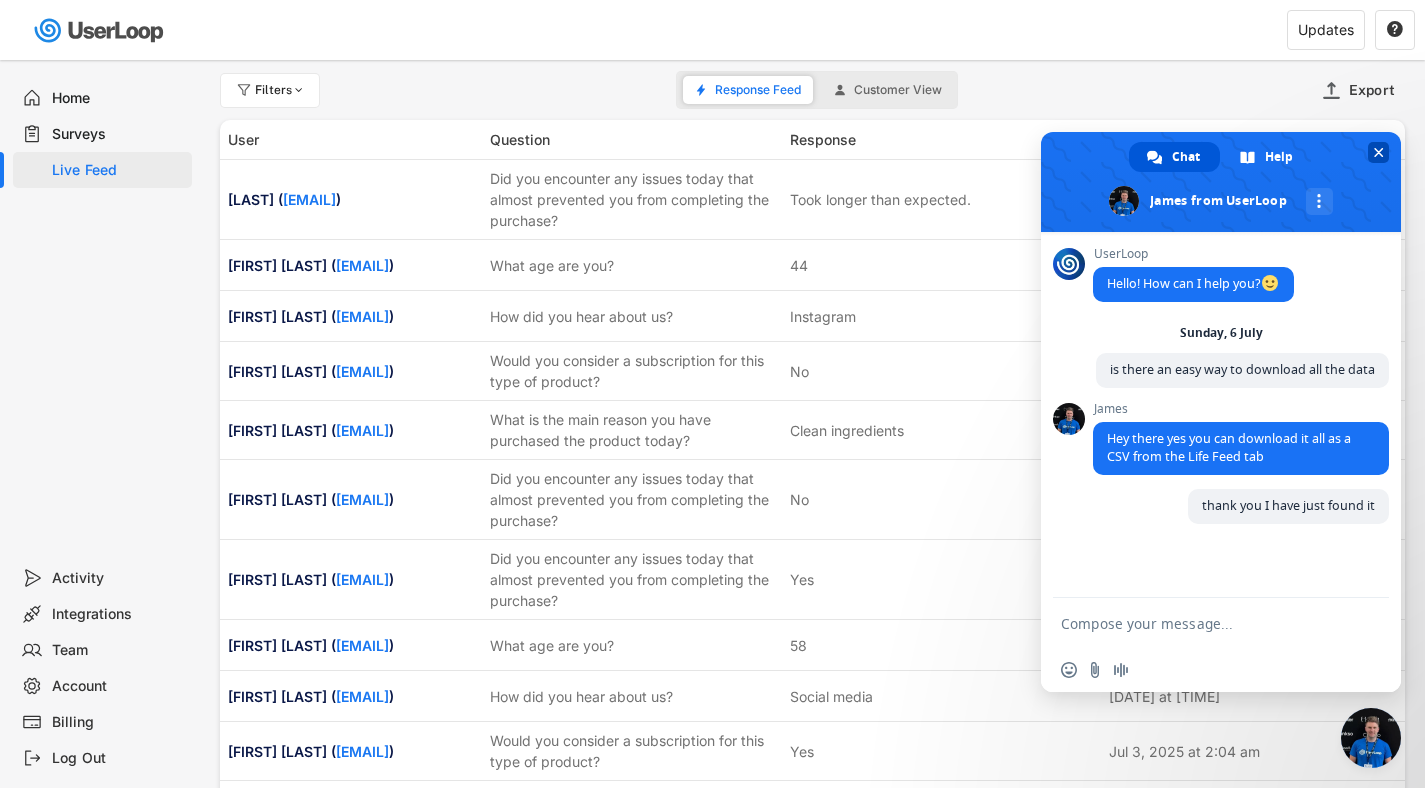 click at bounding box center [1379, 152] 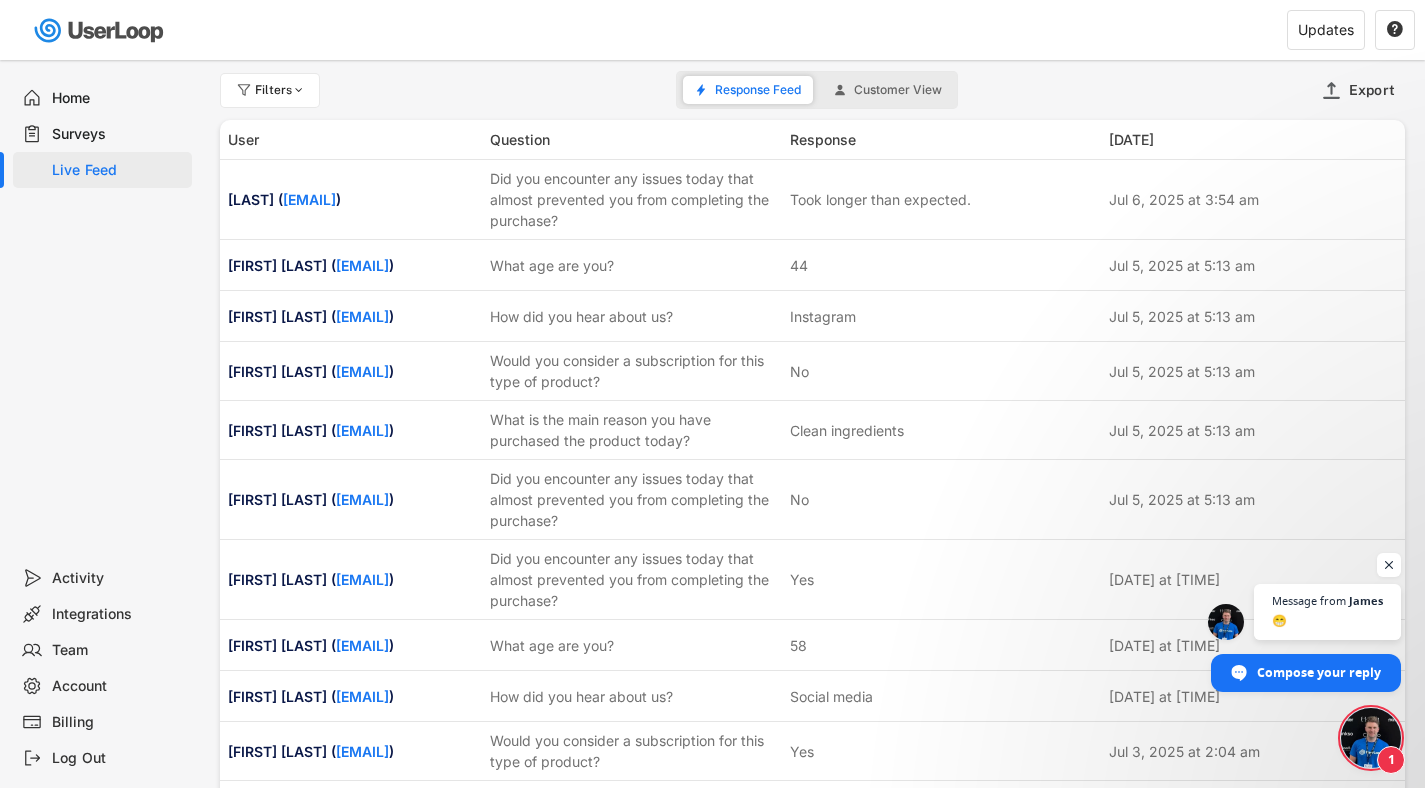 click on "Account" at bounding box center (118, 686) 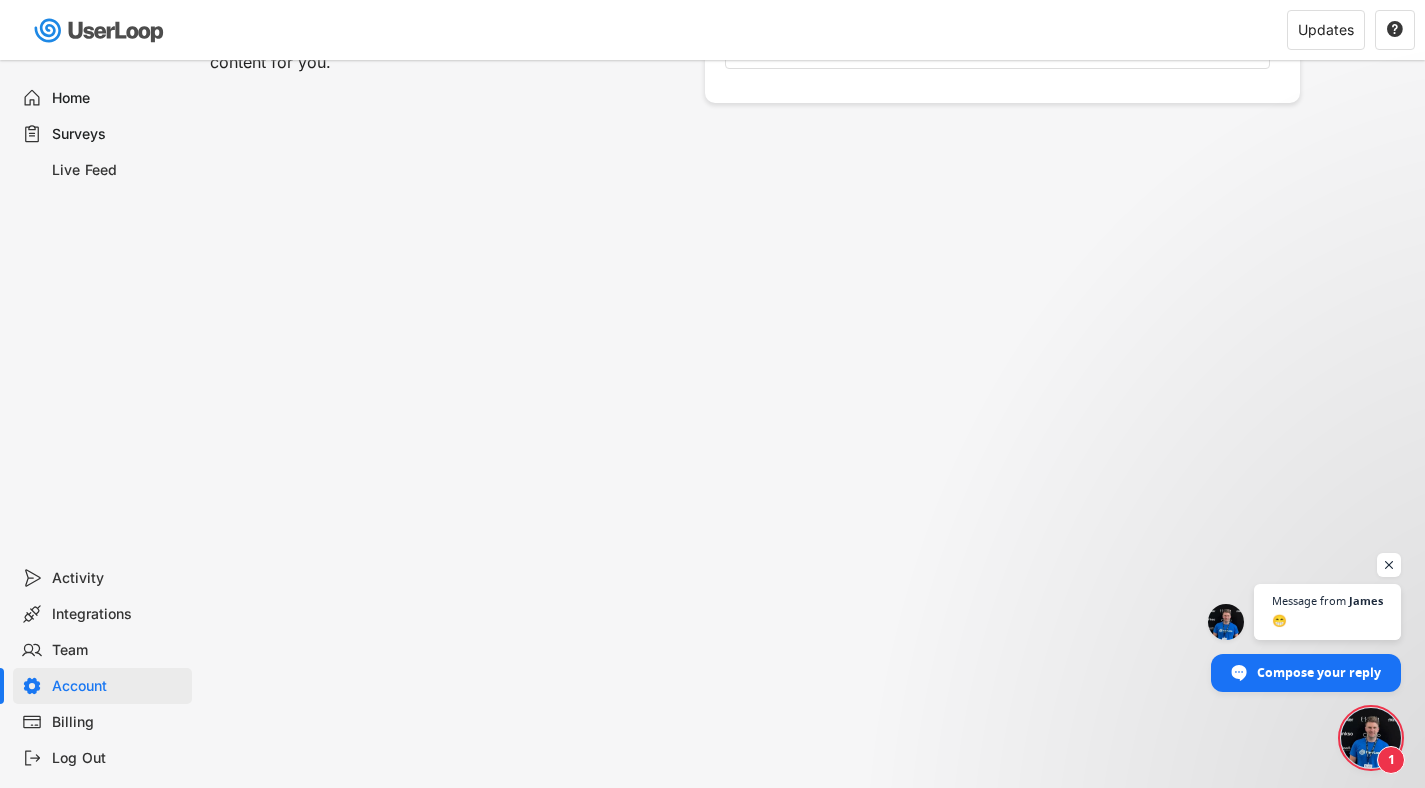scroll, scrollTop: 1126, scrollLeft: 0, axis: vertical 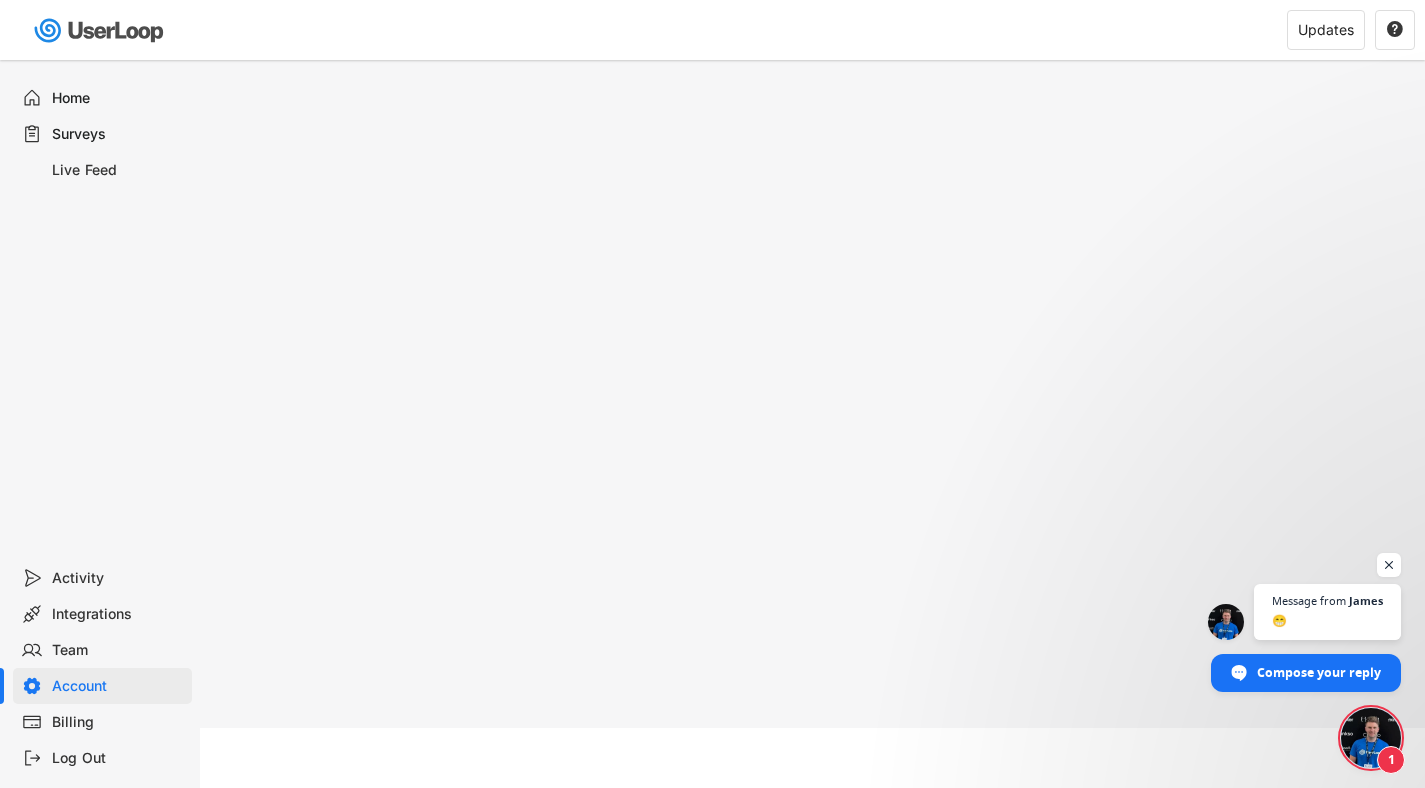 click on "Billing" at bounding box center (118, 722) 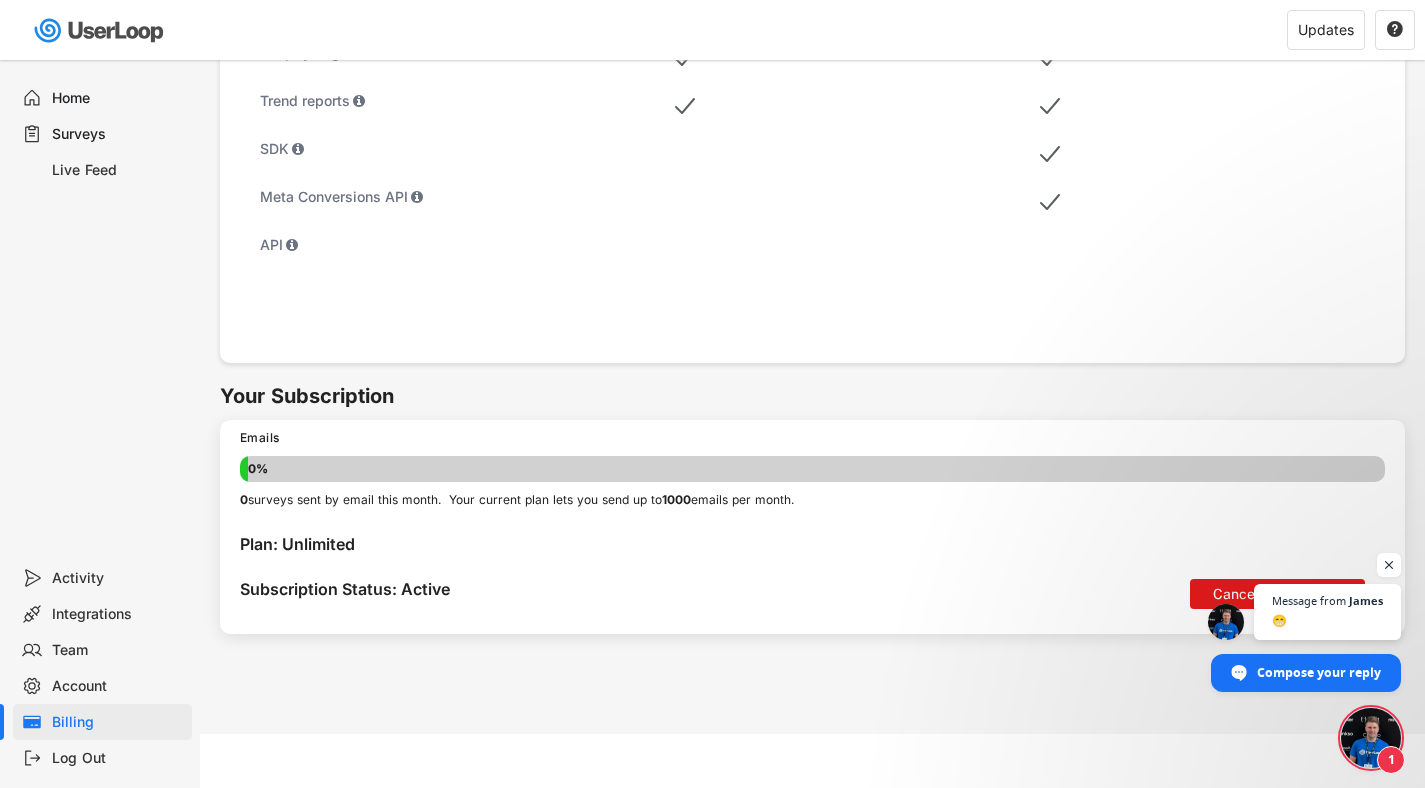 scroll, scrollTop: 1018, scrollLeft: 0, axis: vertical 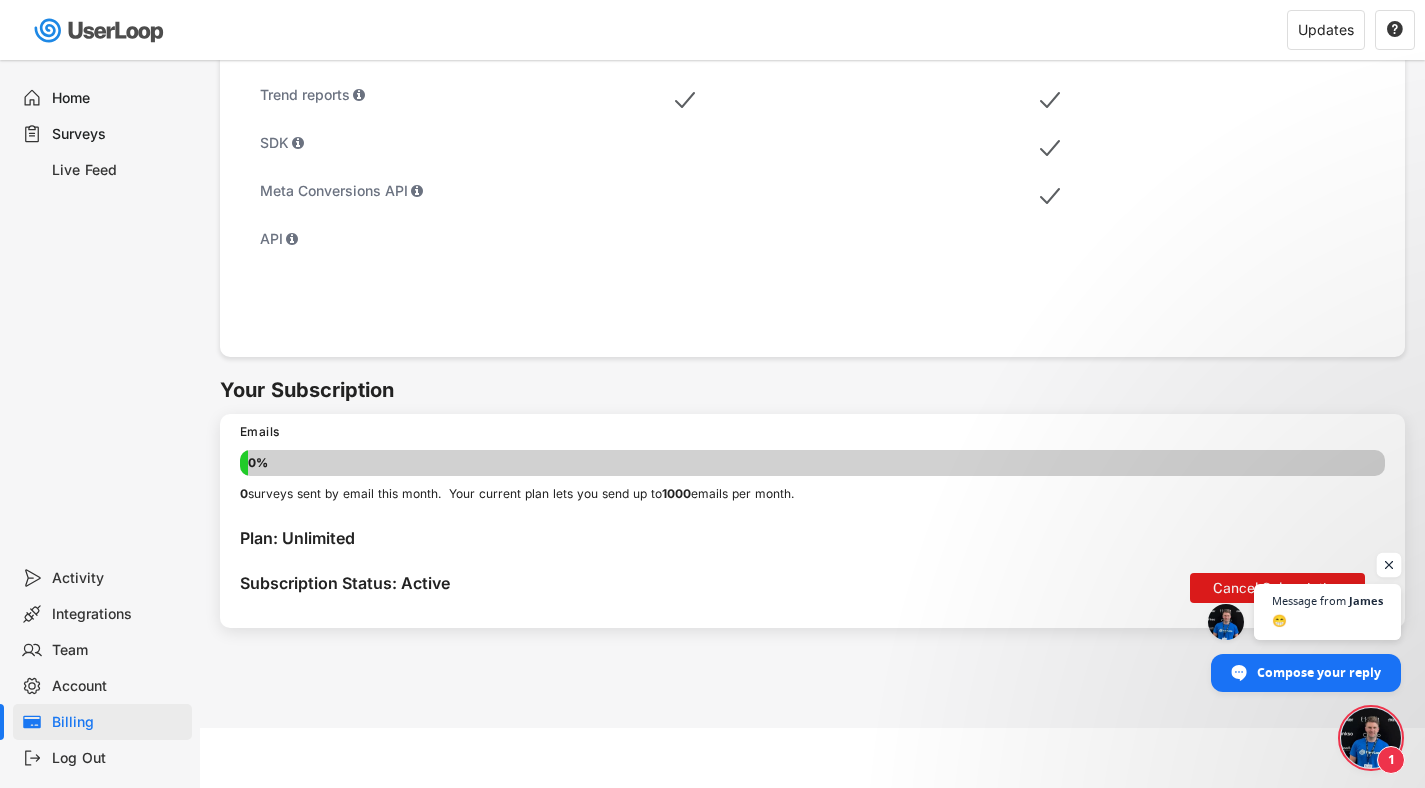 click at bounding box center [1389, 565] 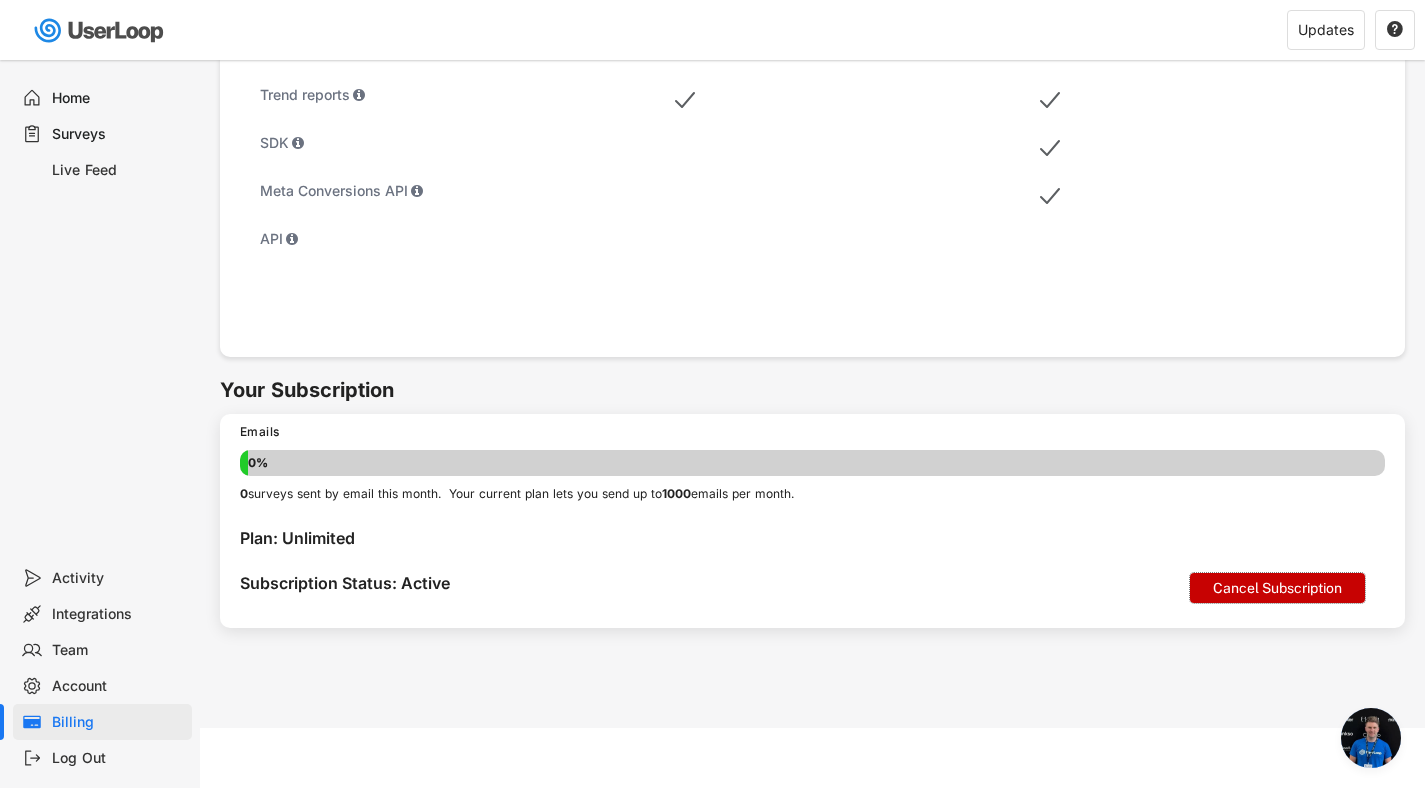 click on "Cancel Subscription" at bounding box center [1277, 588] 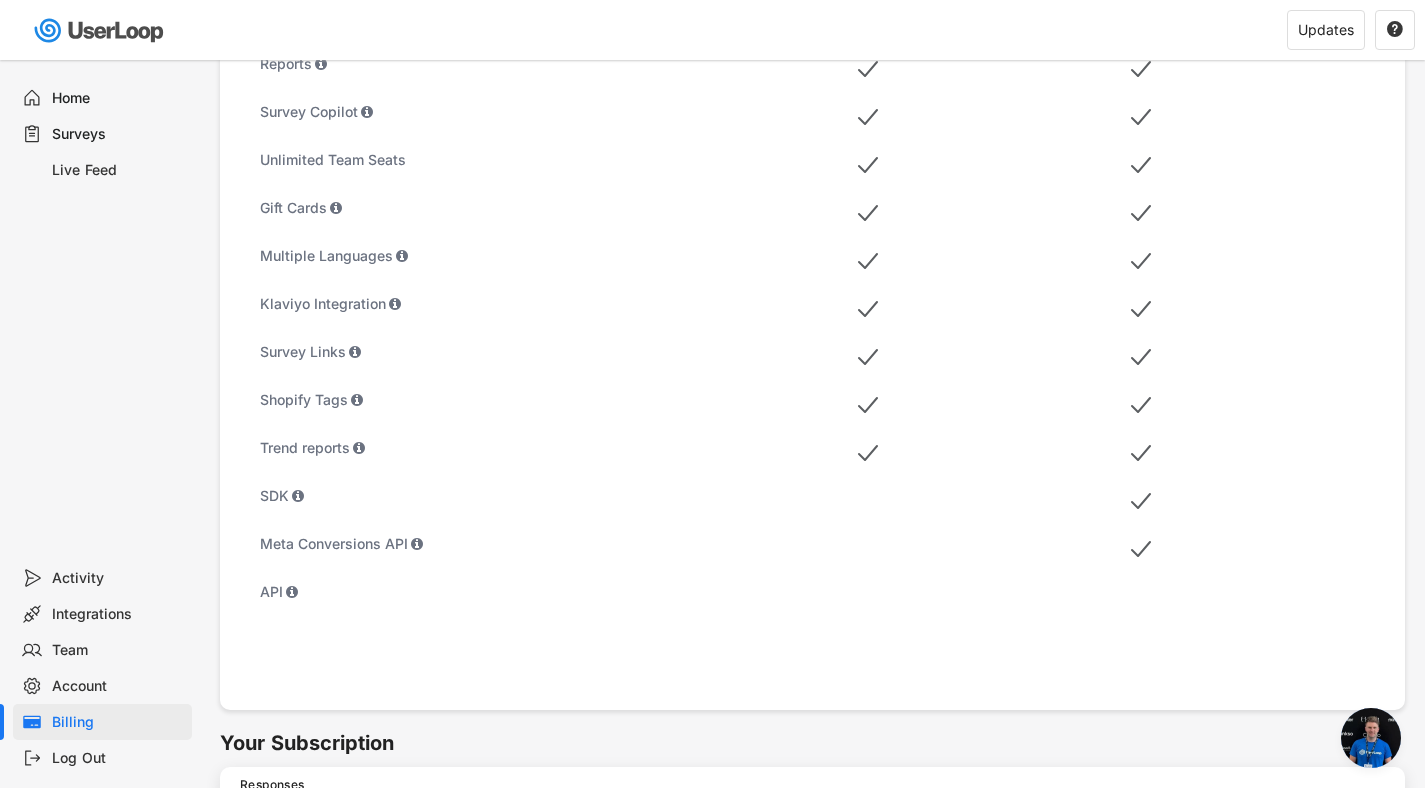 scroll, scrollTop: 1062, scrollLeft: 0, axis: vertical 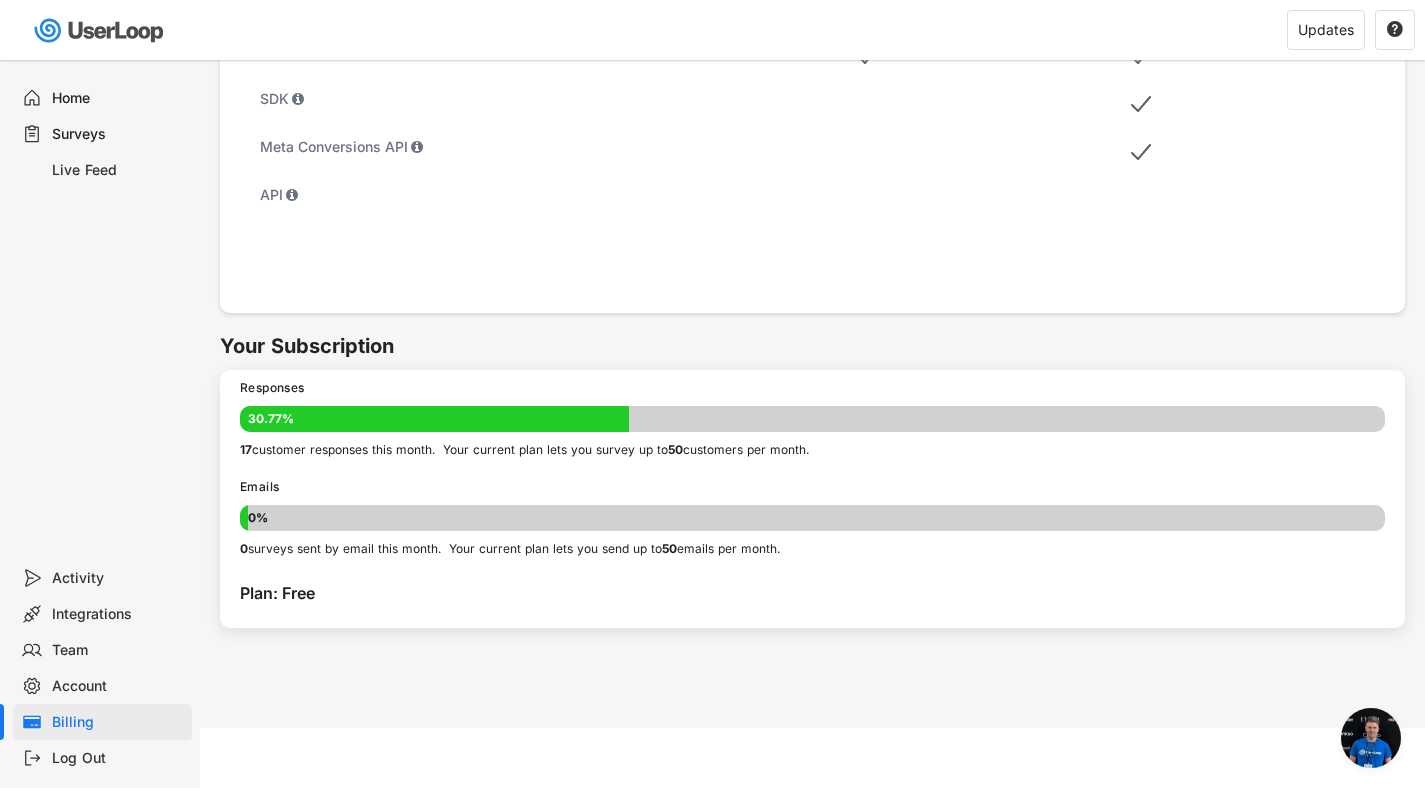 click on "Account" at bounding box center [118, 686] 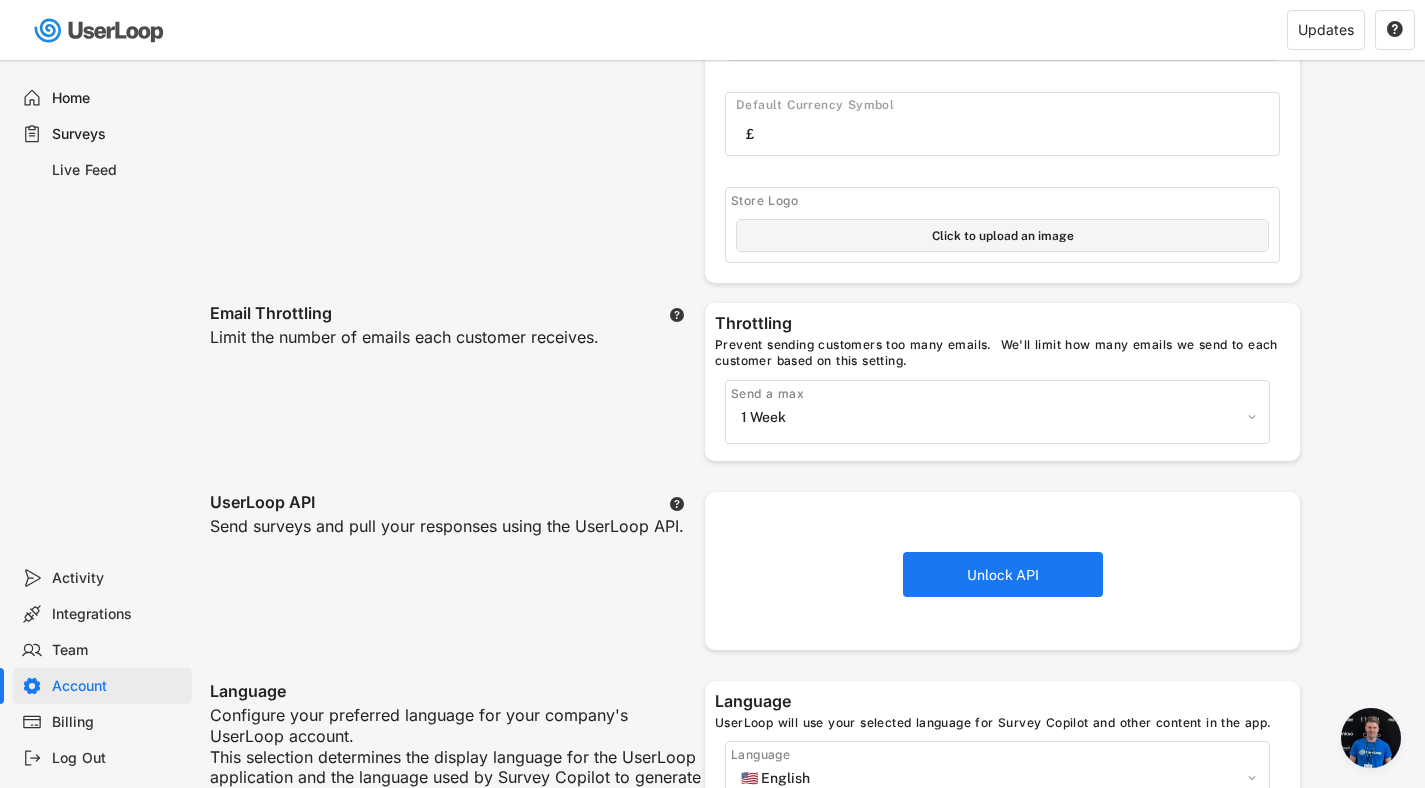 scroll, scrollTop: 48, scrollLeft: 0, axis: vertical 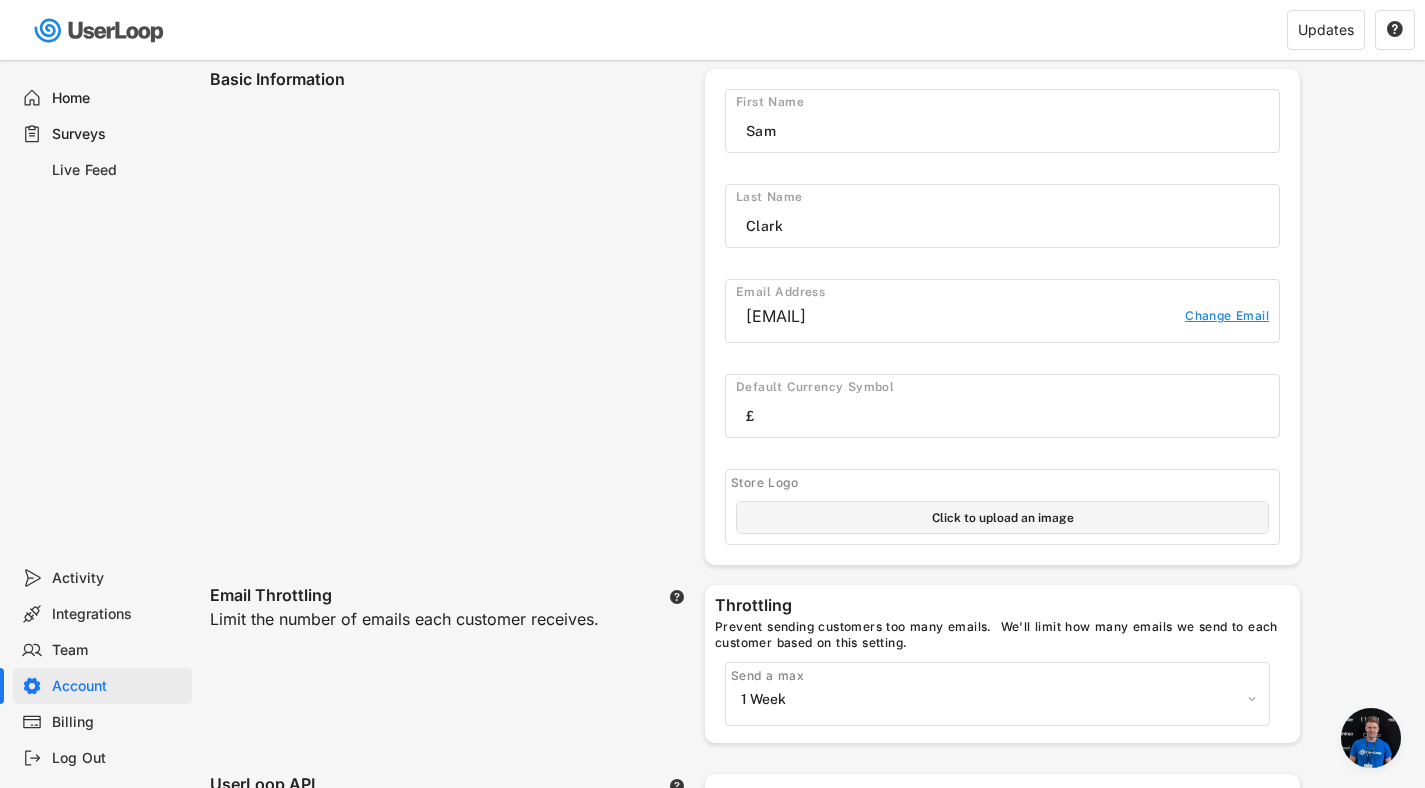 click on "Billing" at bounding box center [118, 722] 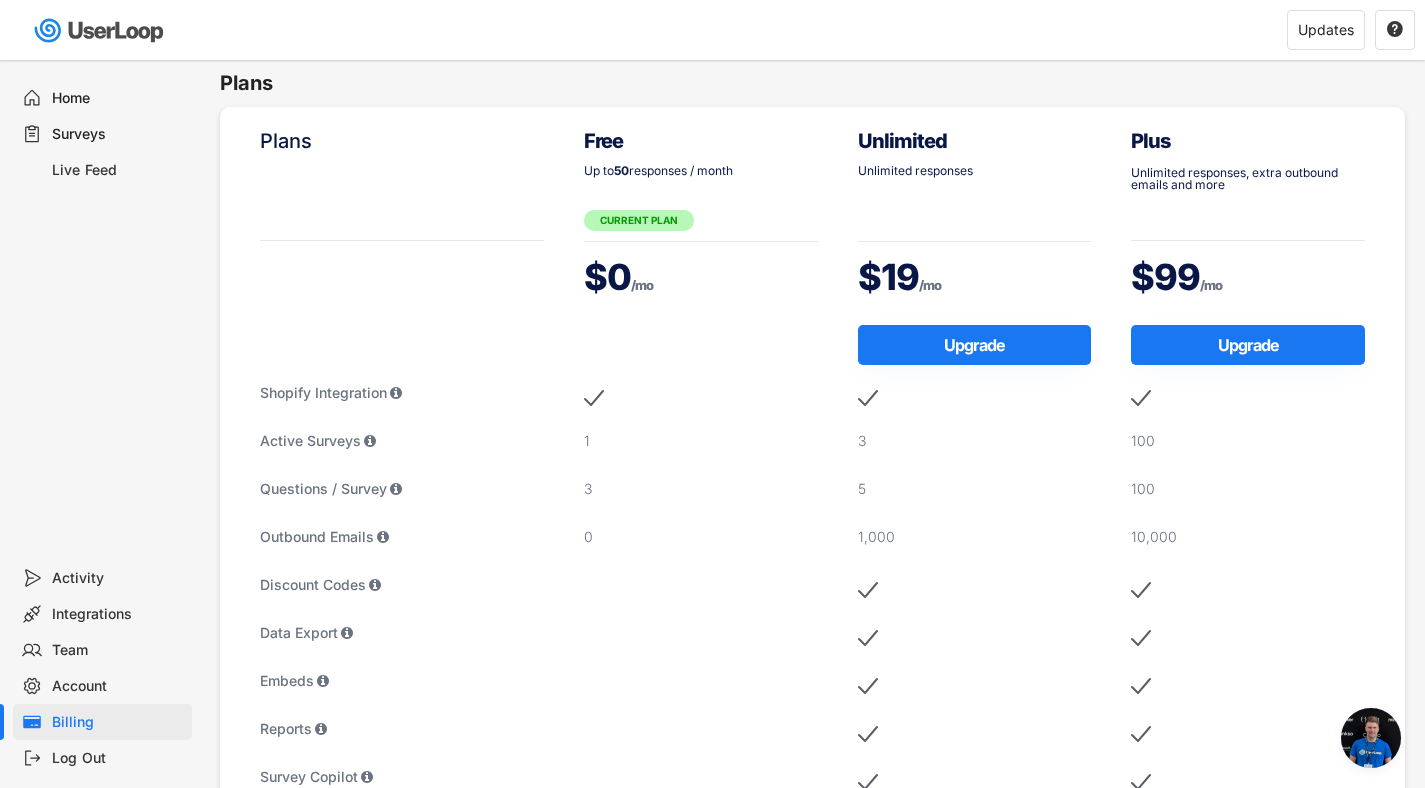 scroll, scrollTop: 0, scrollLeft: 0, axis: both 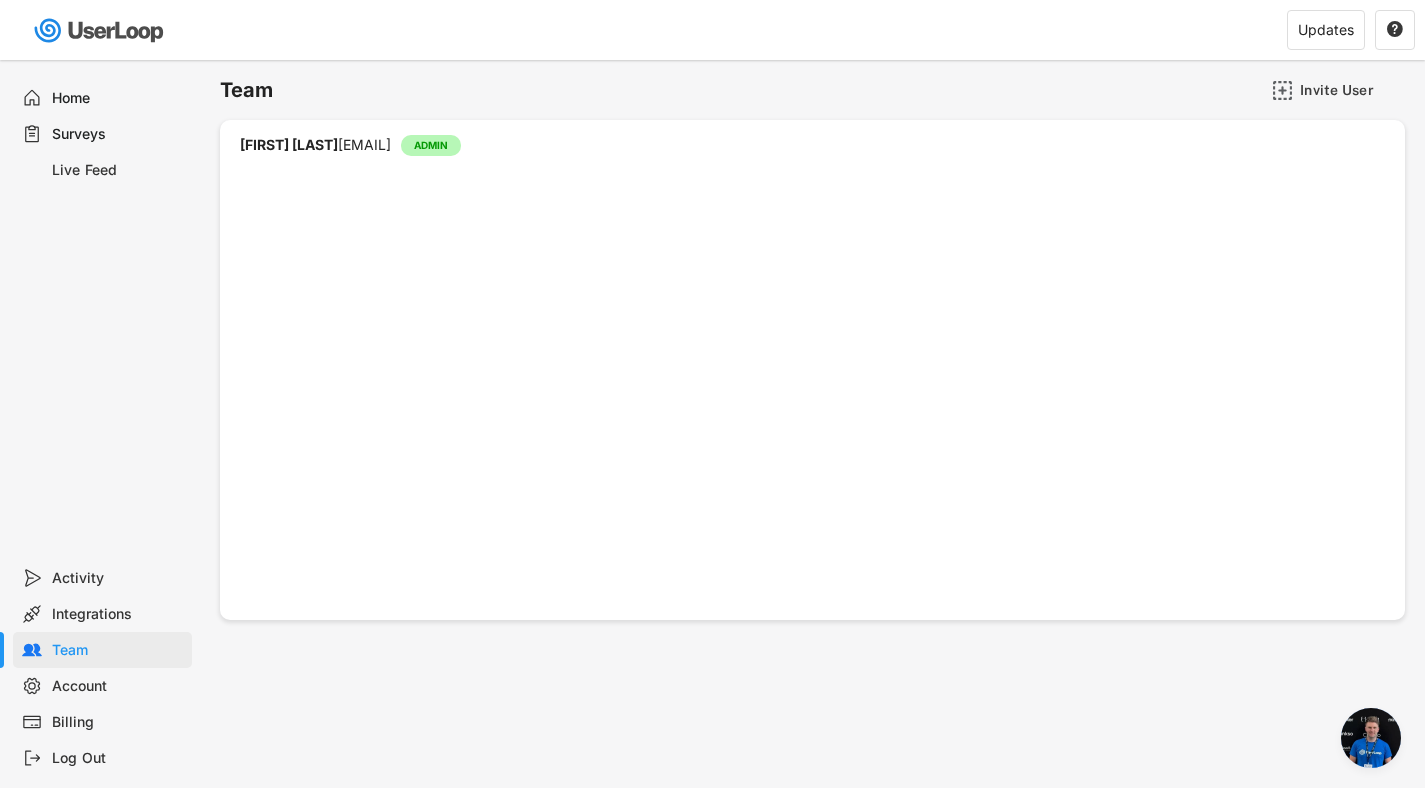click on "Integrations" at bounding box center [118, 614] 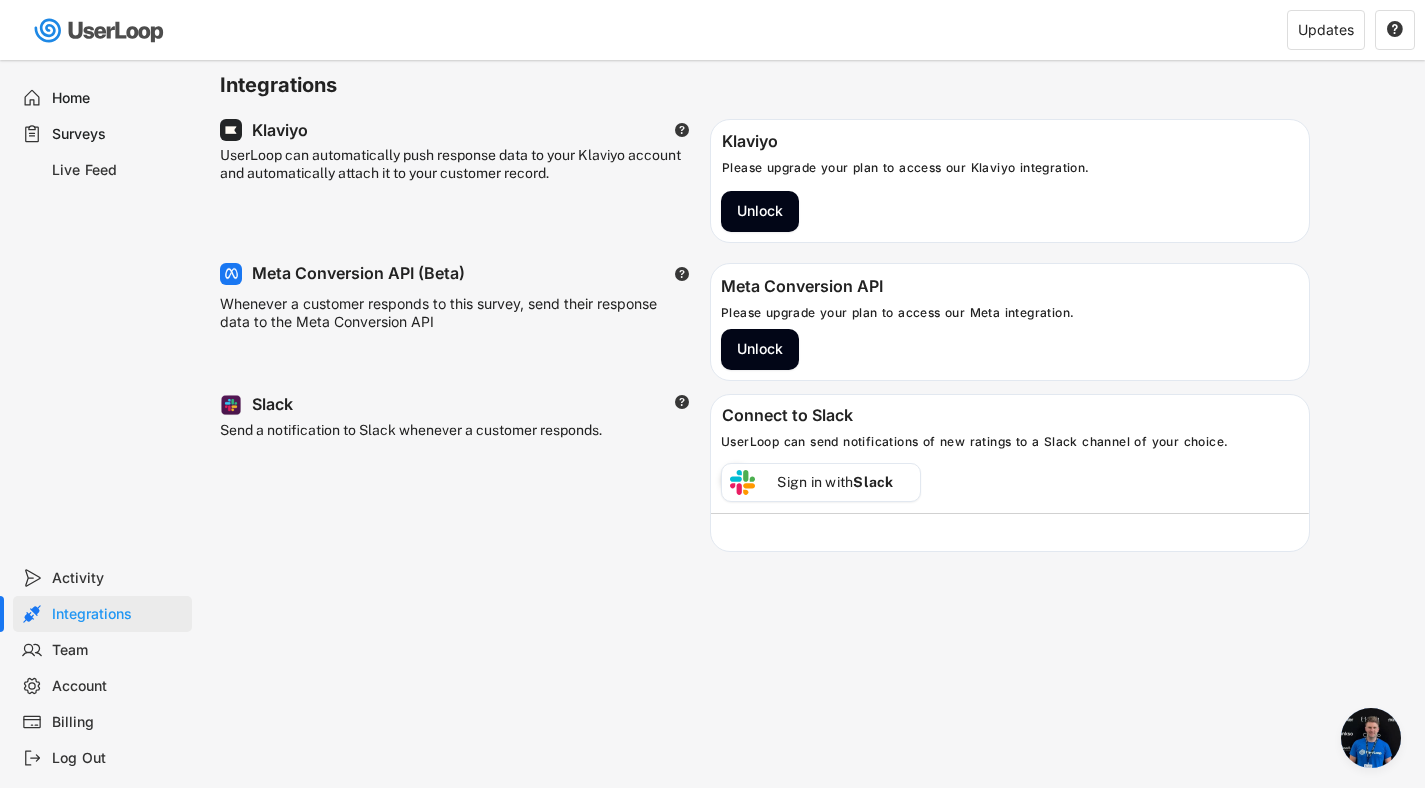 click on "Home" at bounding box center [118, 98] 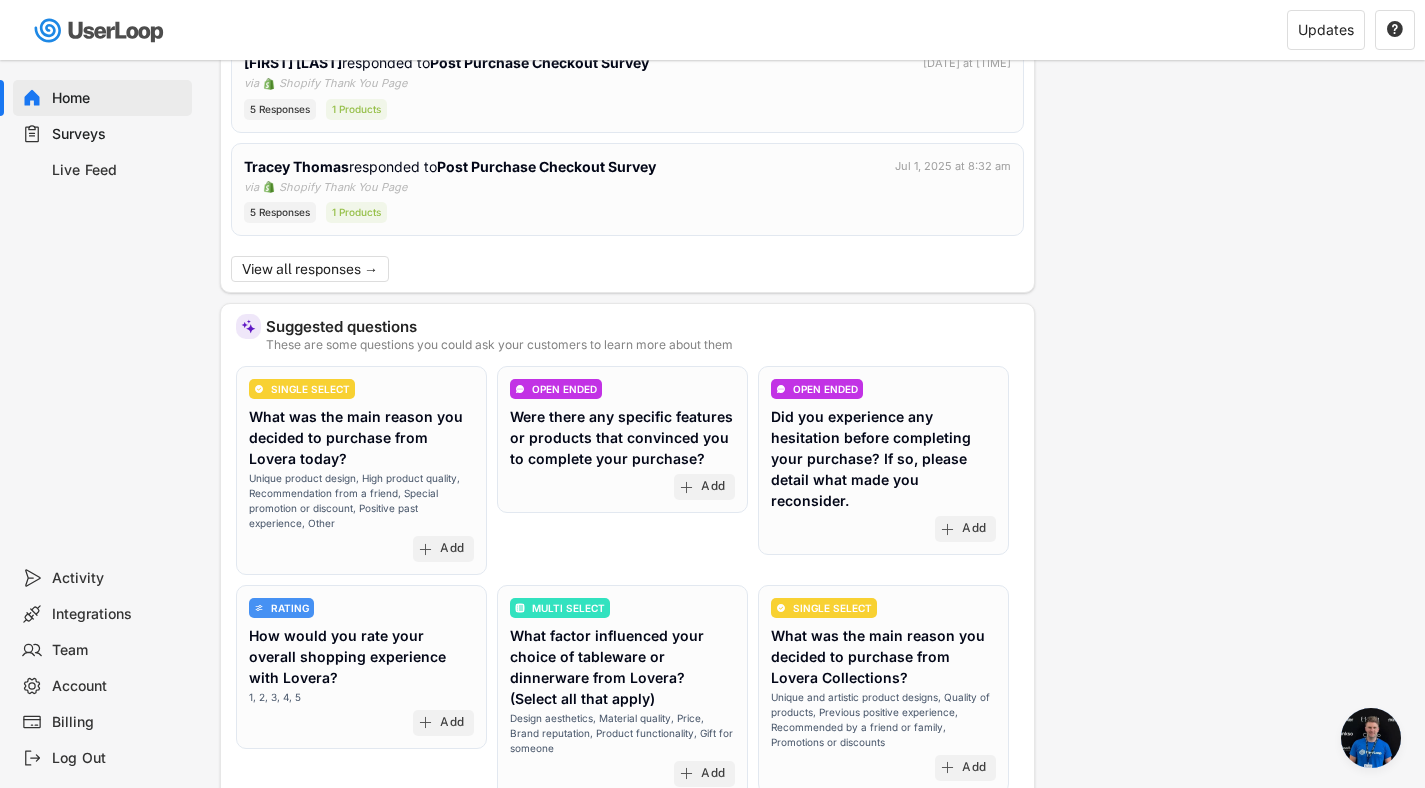 scroll, scrollTop: 924, scrollLeft: 0, axis: vertical 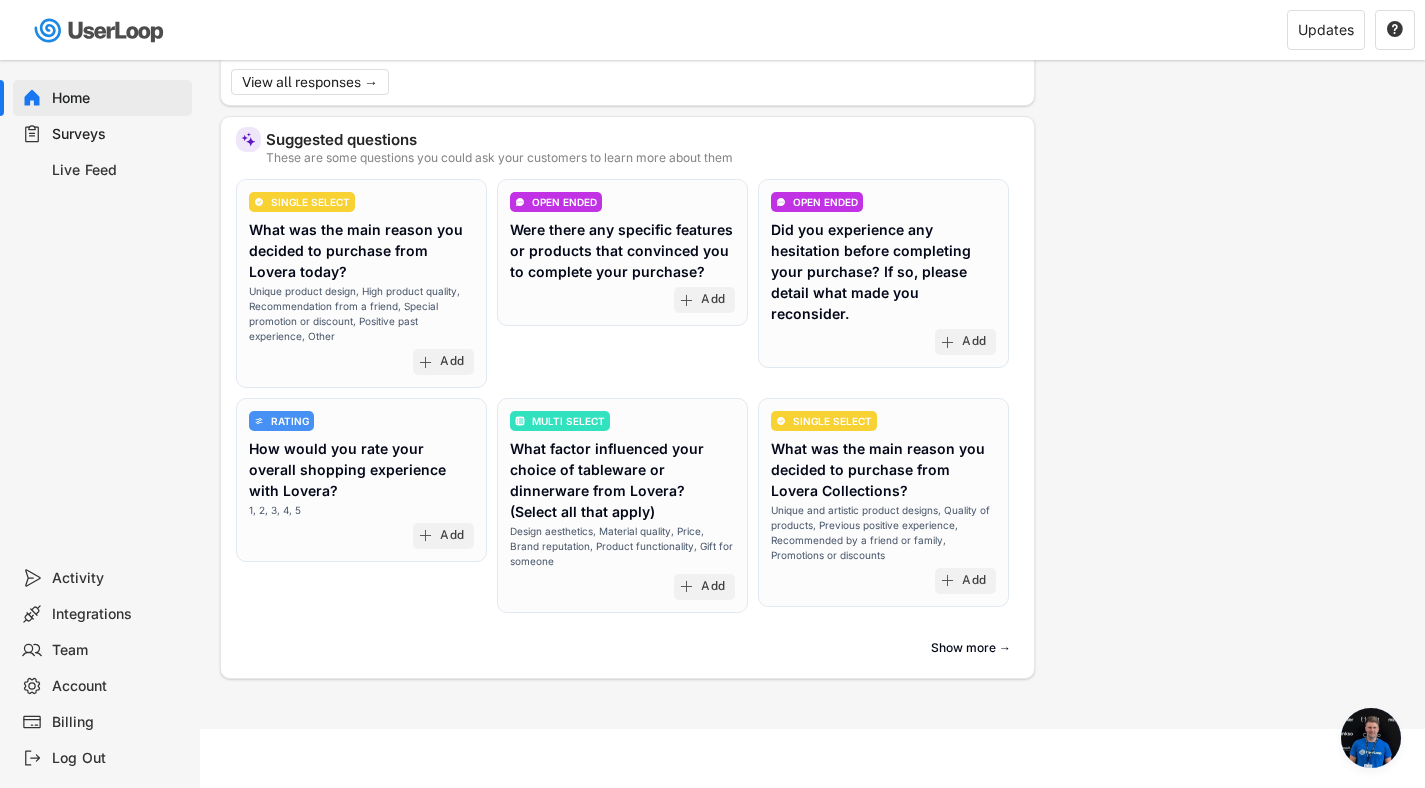 click at bounding box center (1371, 738) 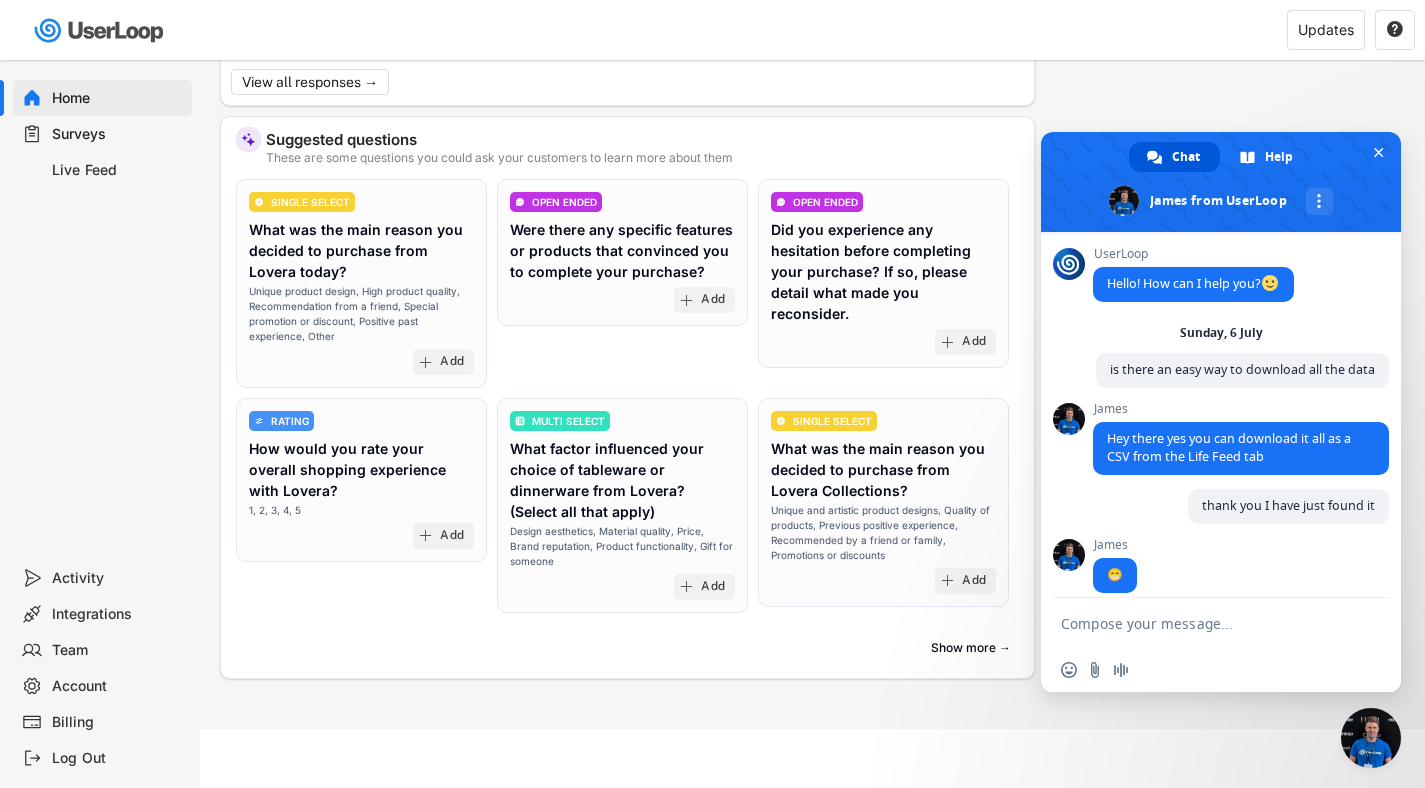 scroll, scrollTop: 20, scrollLeft: 0, axis: vertical 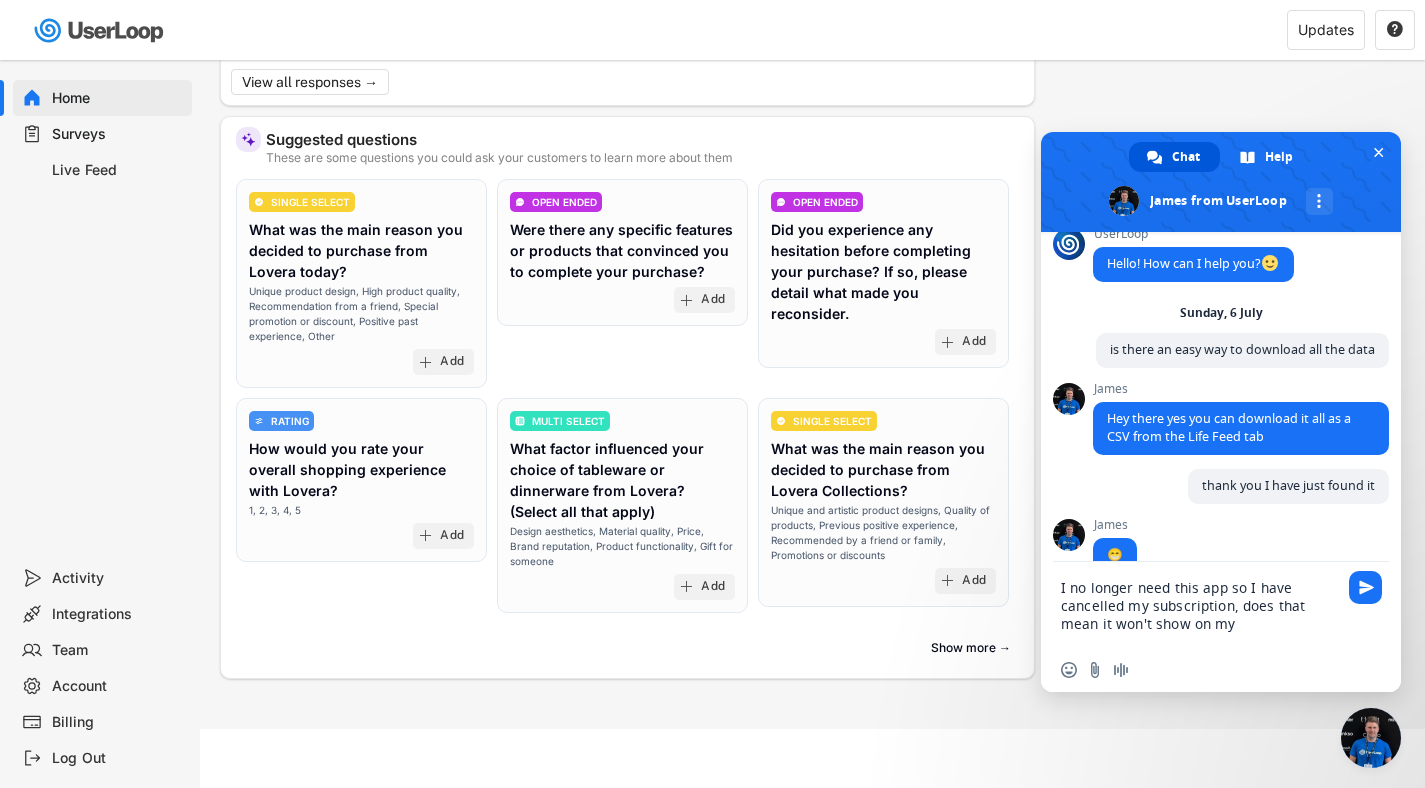 type on "I no longer need this app so I have cancleed my subscription, does that mean it won't show on my s" 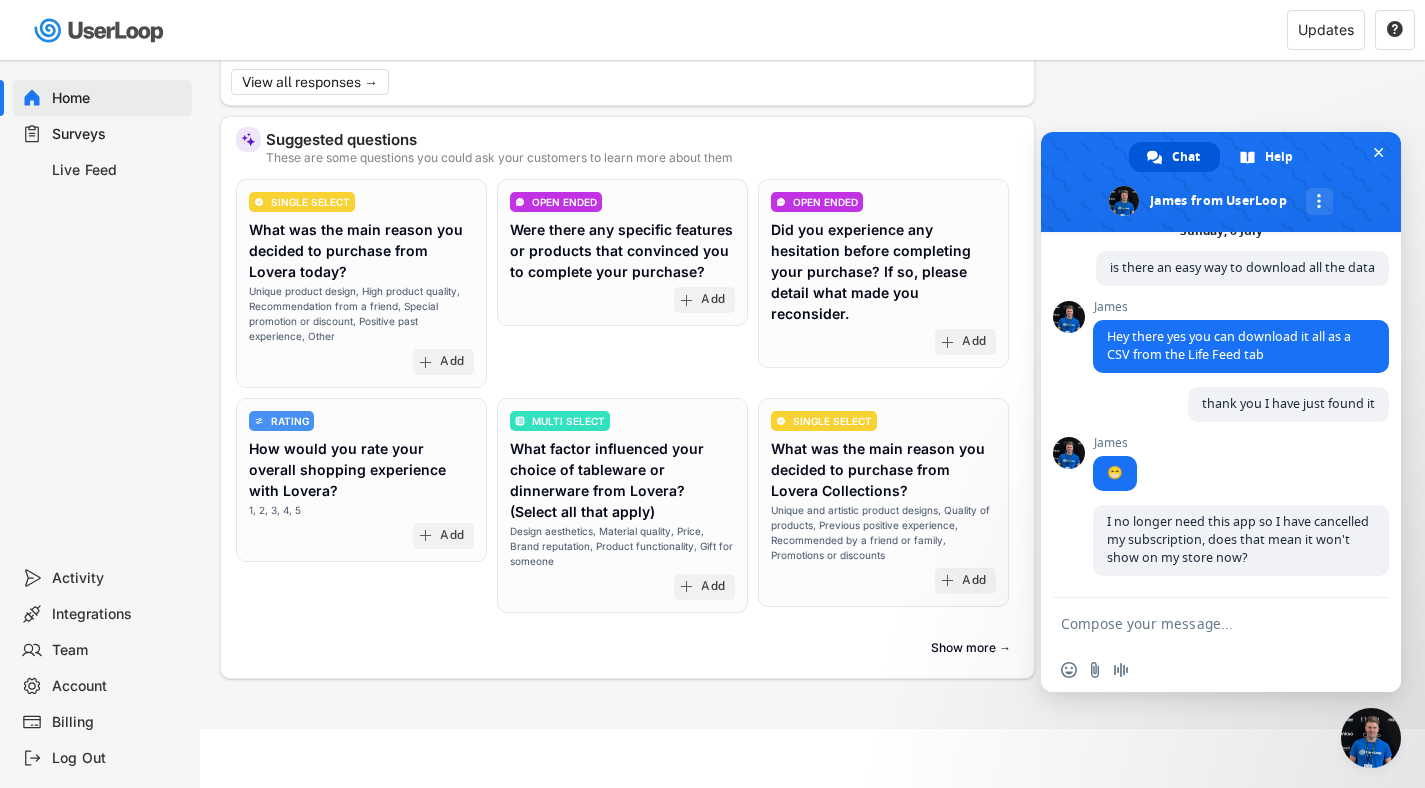 scroll, scrollTop: 106, scrollLeft: 0, axis: vertical 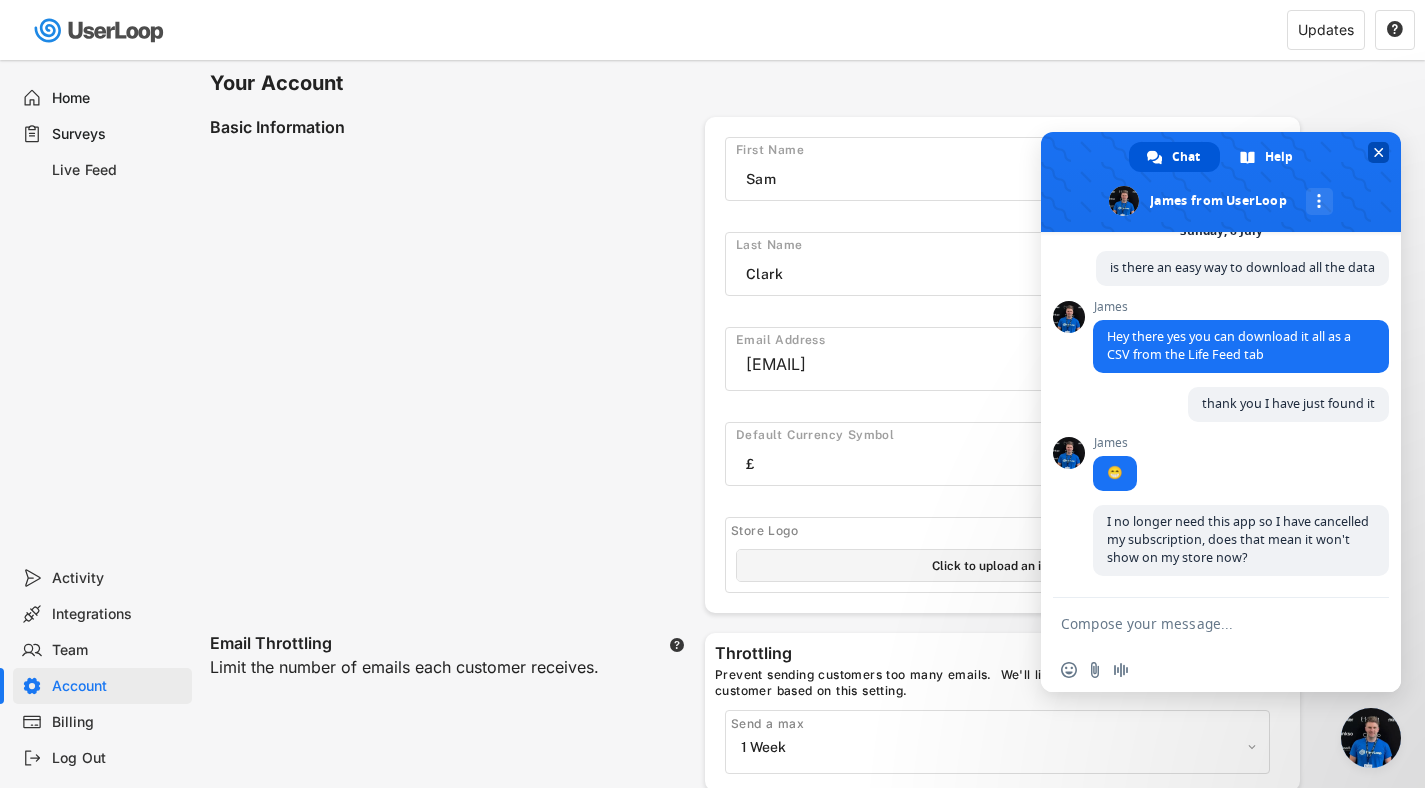 click at bounding box center [1379, 152] 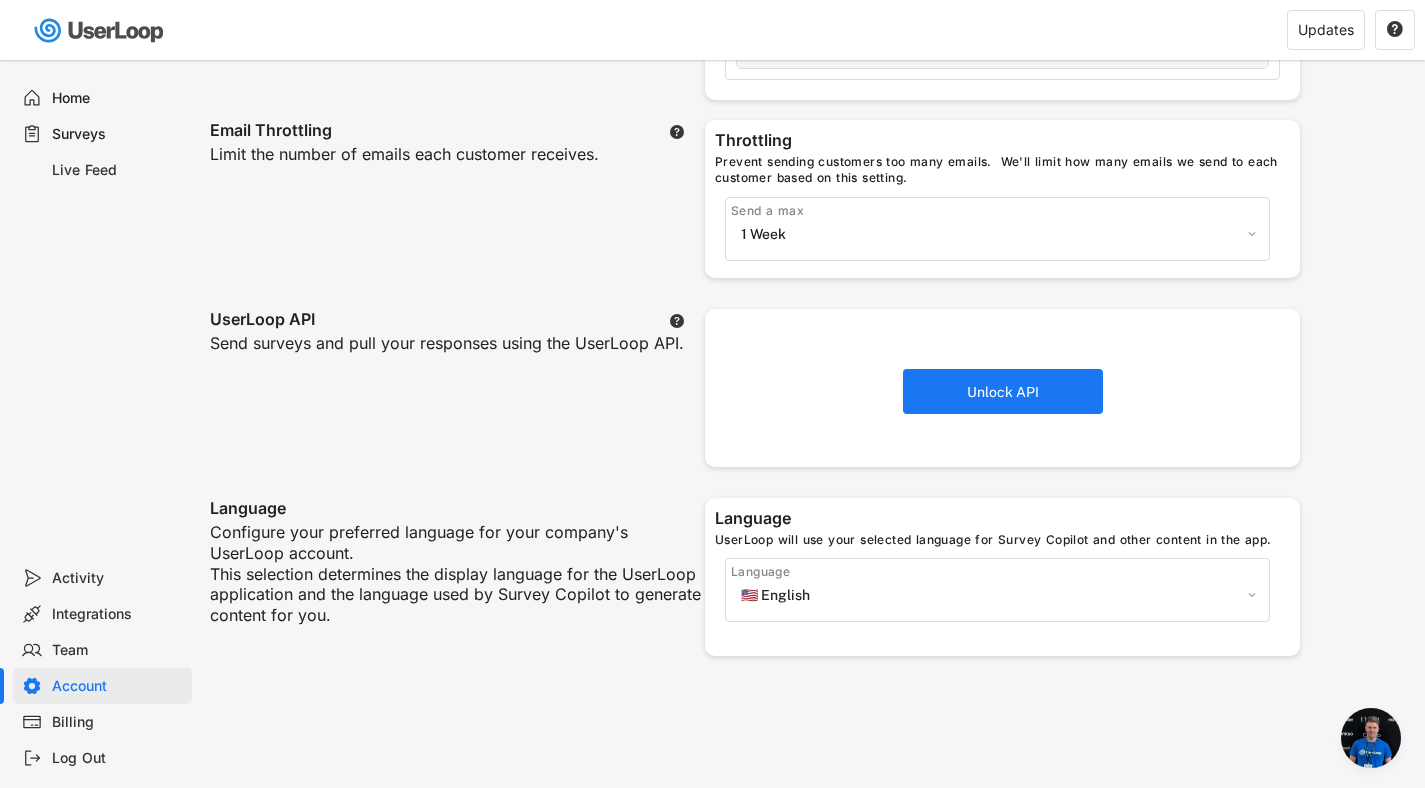 scroll, scrollTop: 512, scrollLeft: 0, axis: vertical 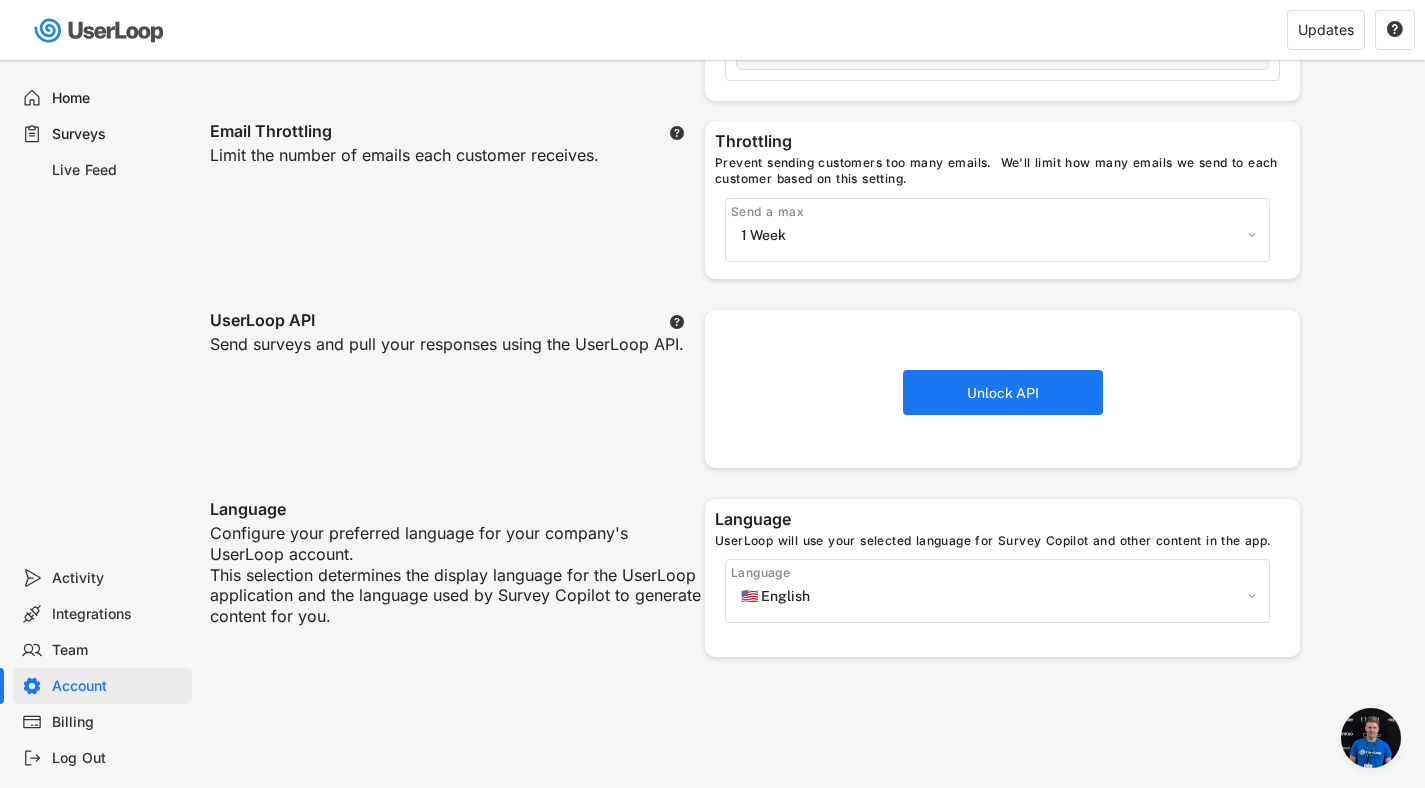 click on "Team" at bounding box center [118, 650] 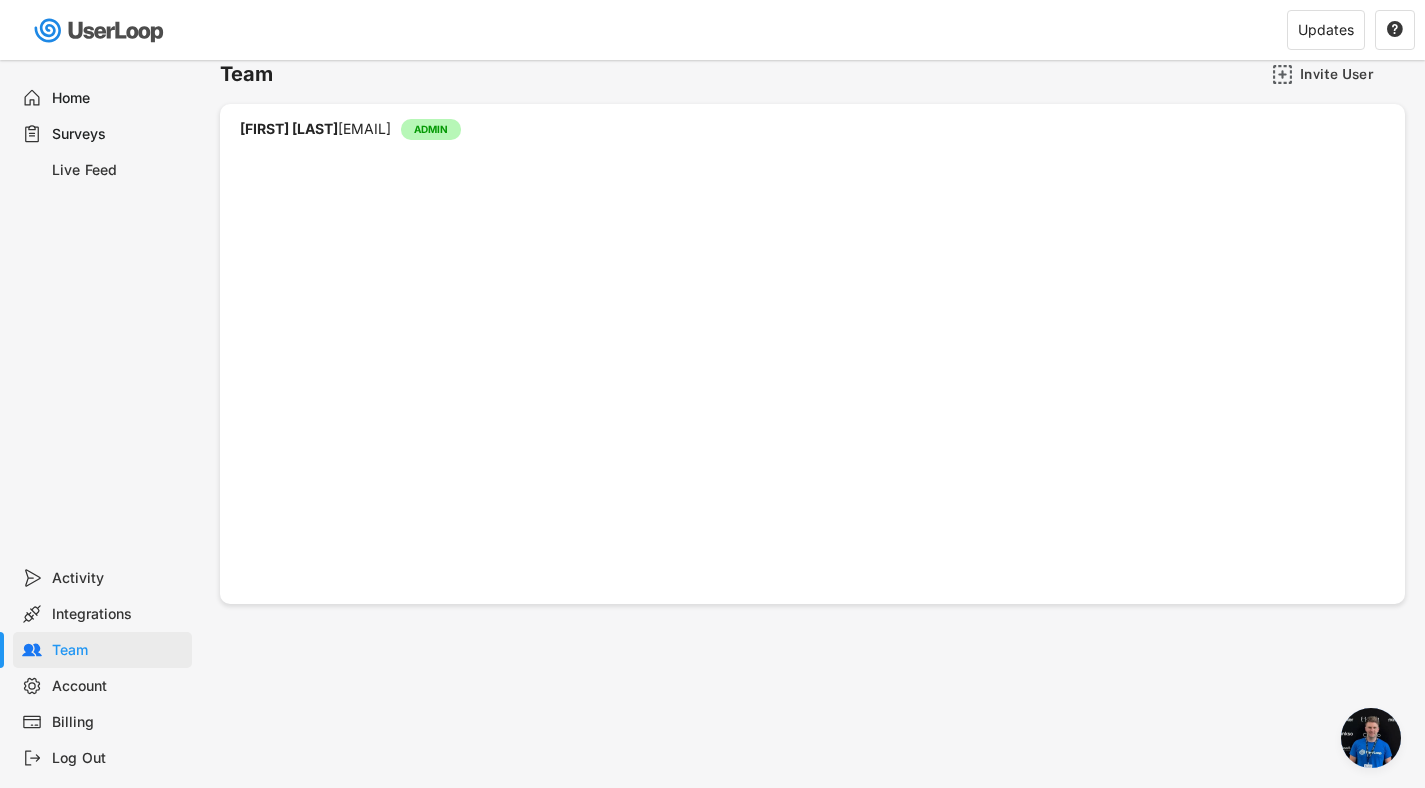 scroll, scrollTop: 0, scrollLeft: 0, axis: both 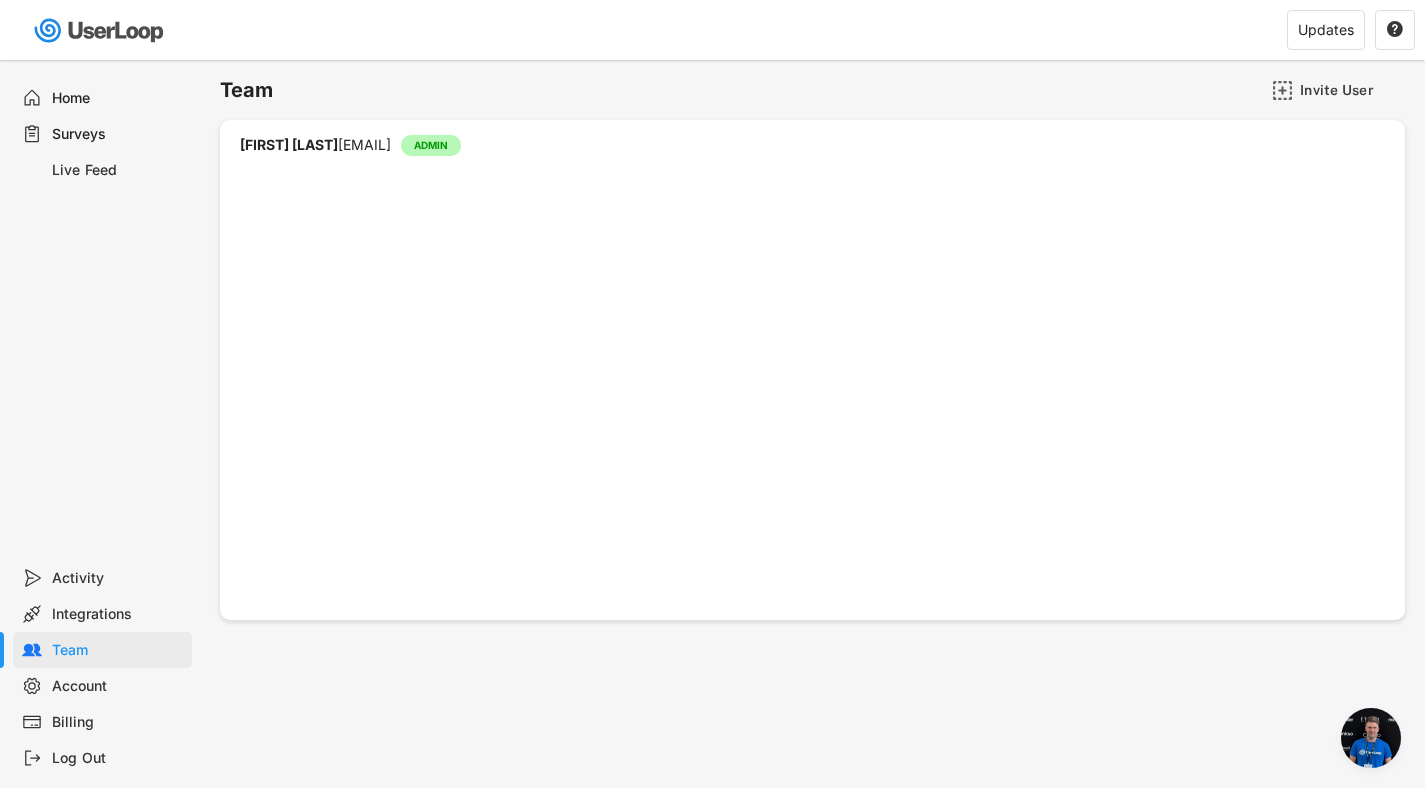 click on "Billing" at bounding box center [118, 722] 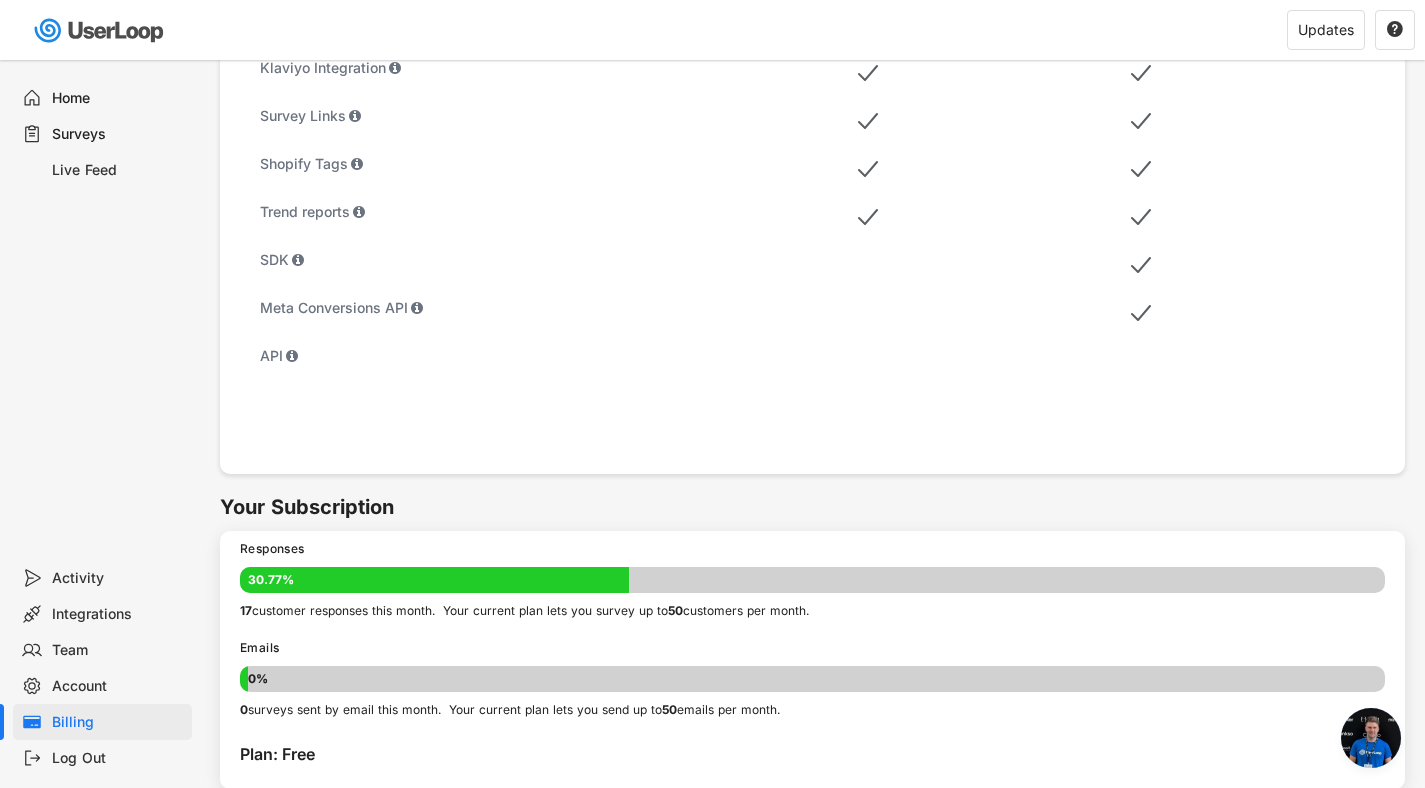 scroll, scrollTop: 1062, scrollLeft: 0, axis: vertical 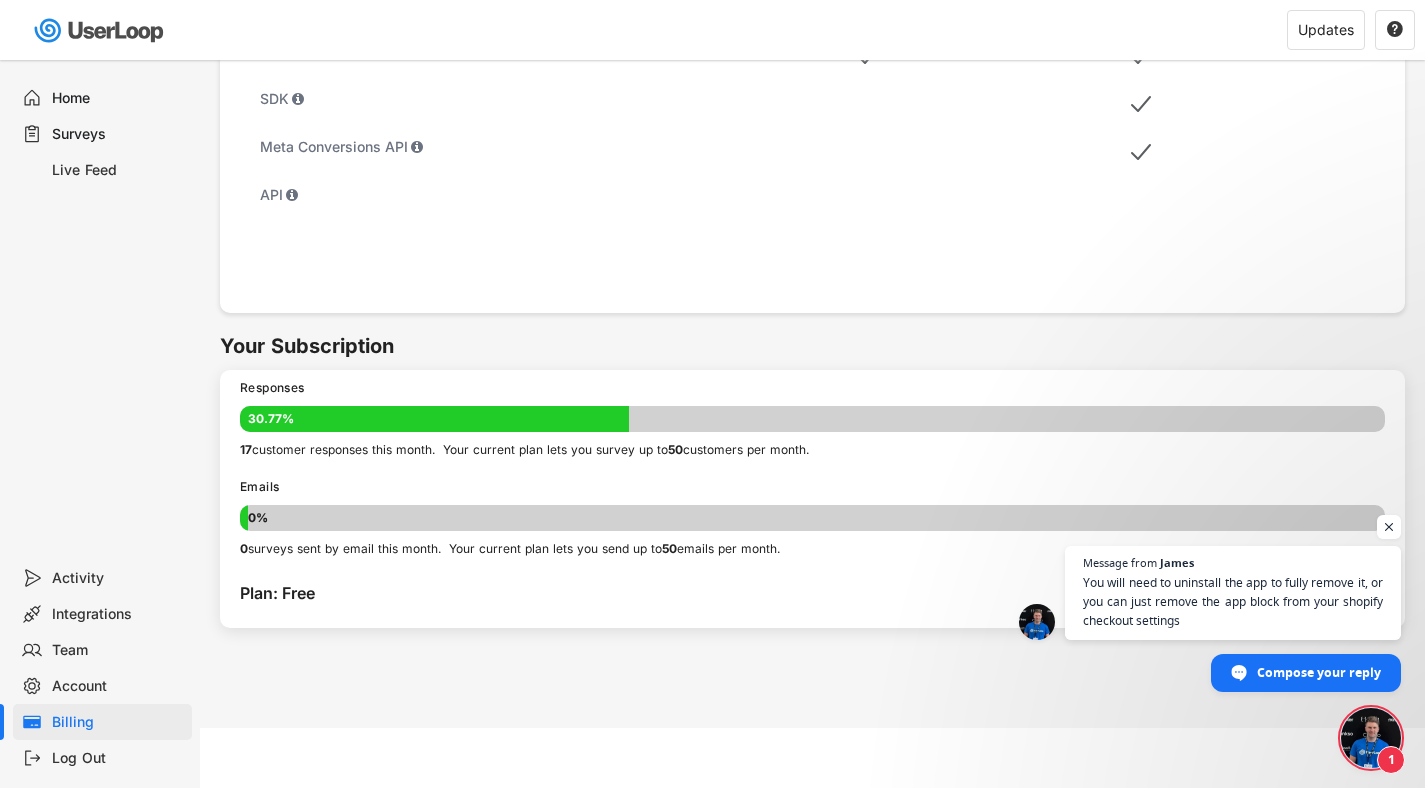 click at bounding box center [1371, 738] 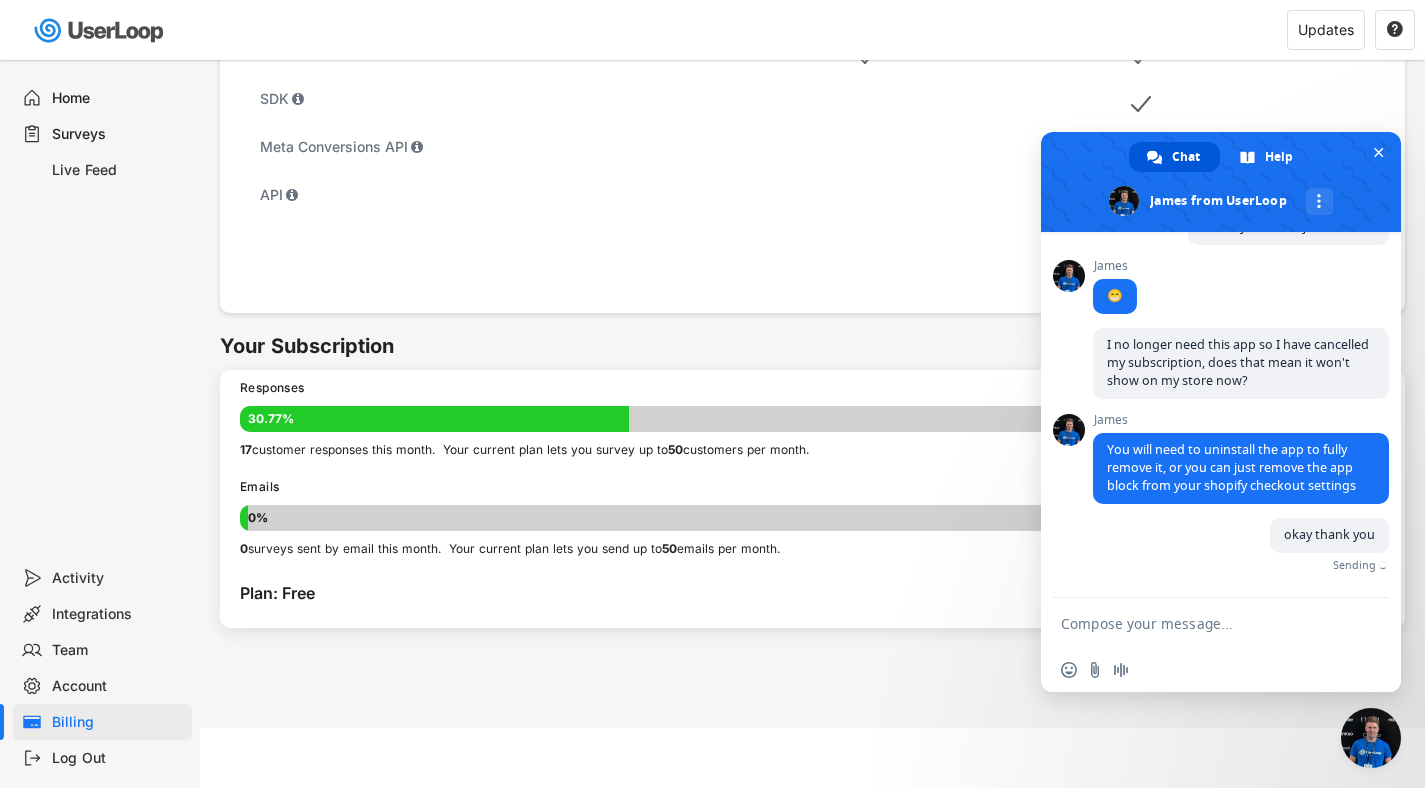 scroll, scrollTop: 262, scrollLeft: 0, axis: vertical 